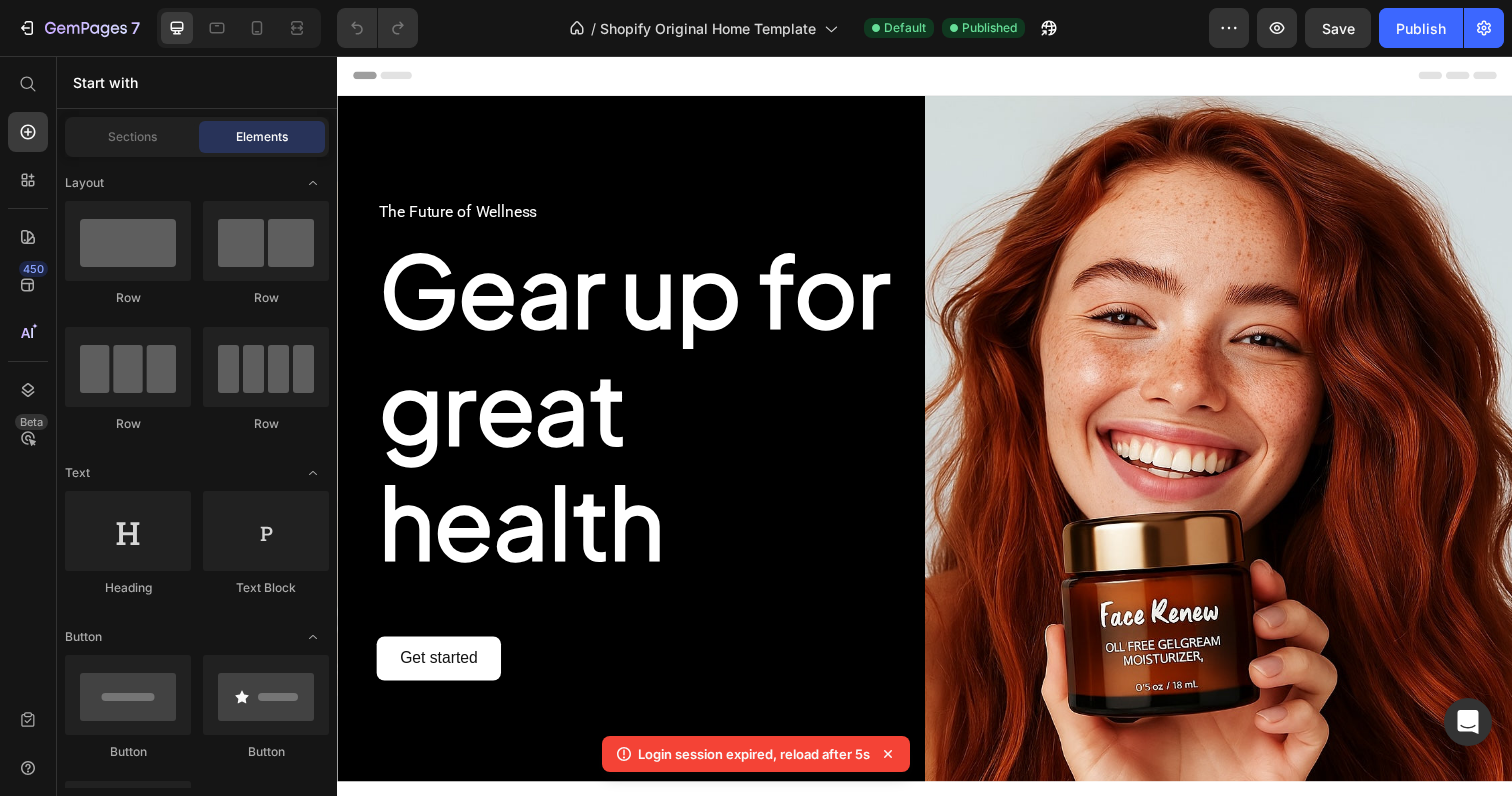 scroll, scrollTop: 812, scrollLeft: 0, axis: vertical 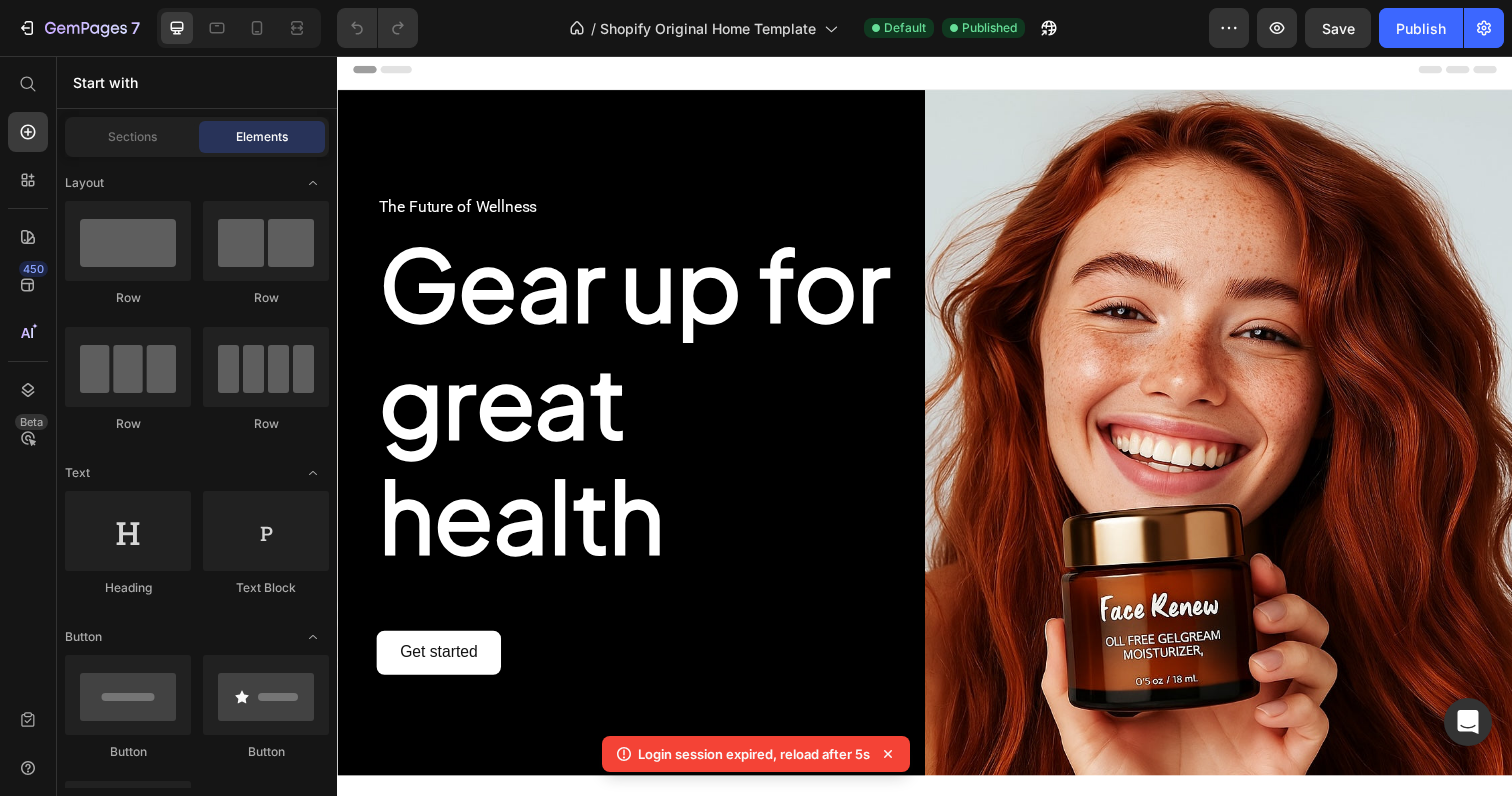 click 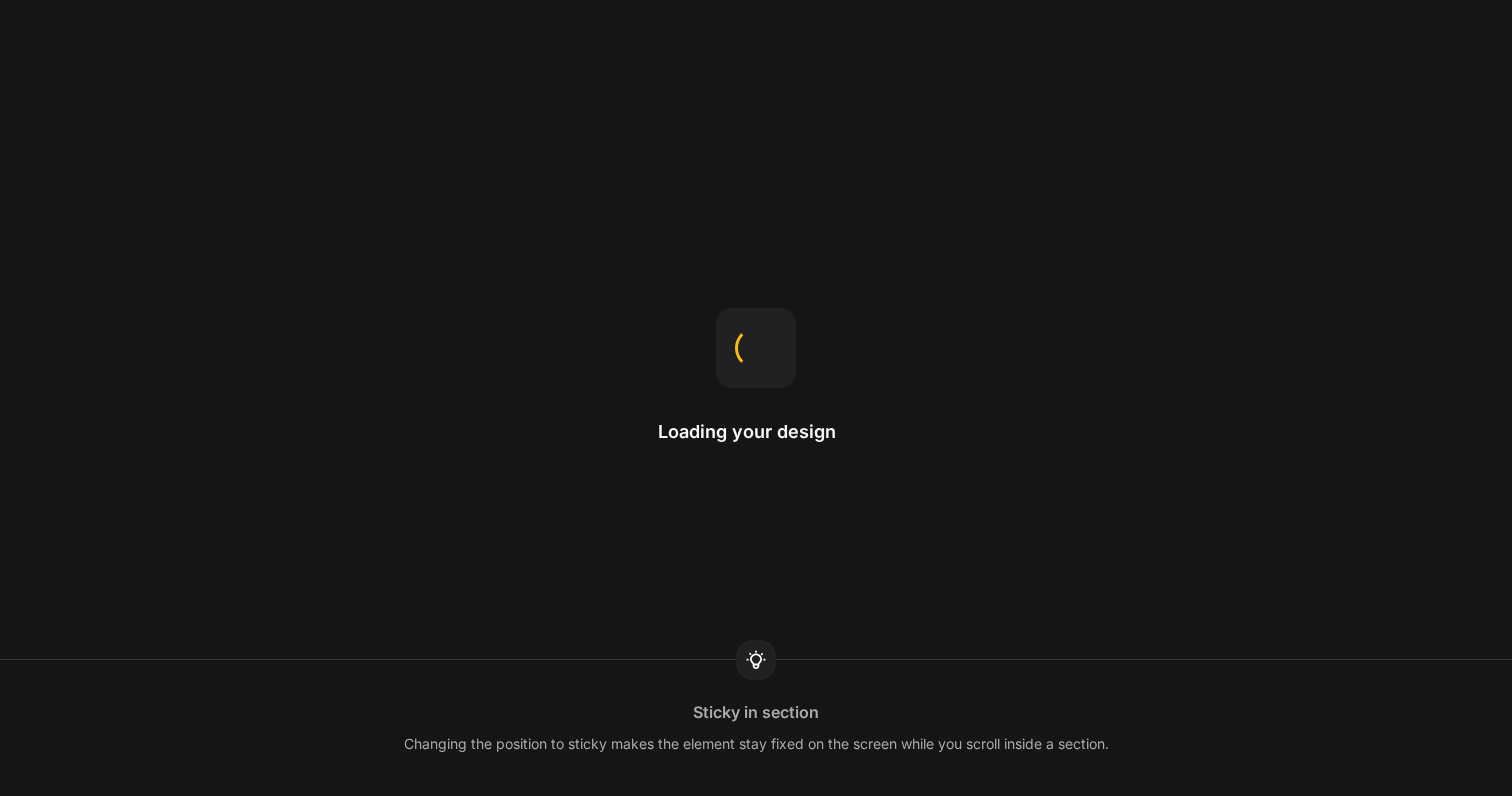 scroll, scrollTop: 0, scrollLeft: 0, axis: both 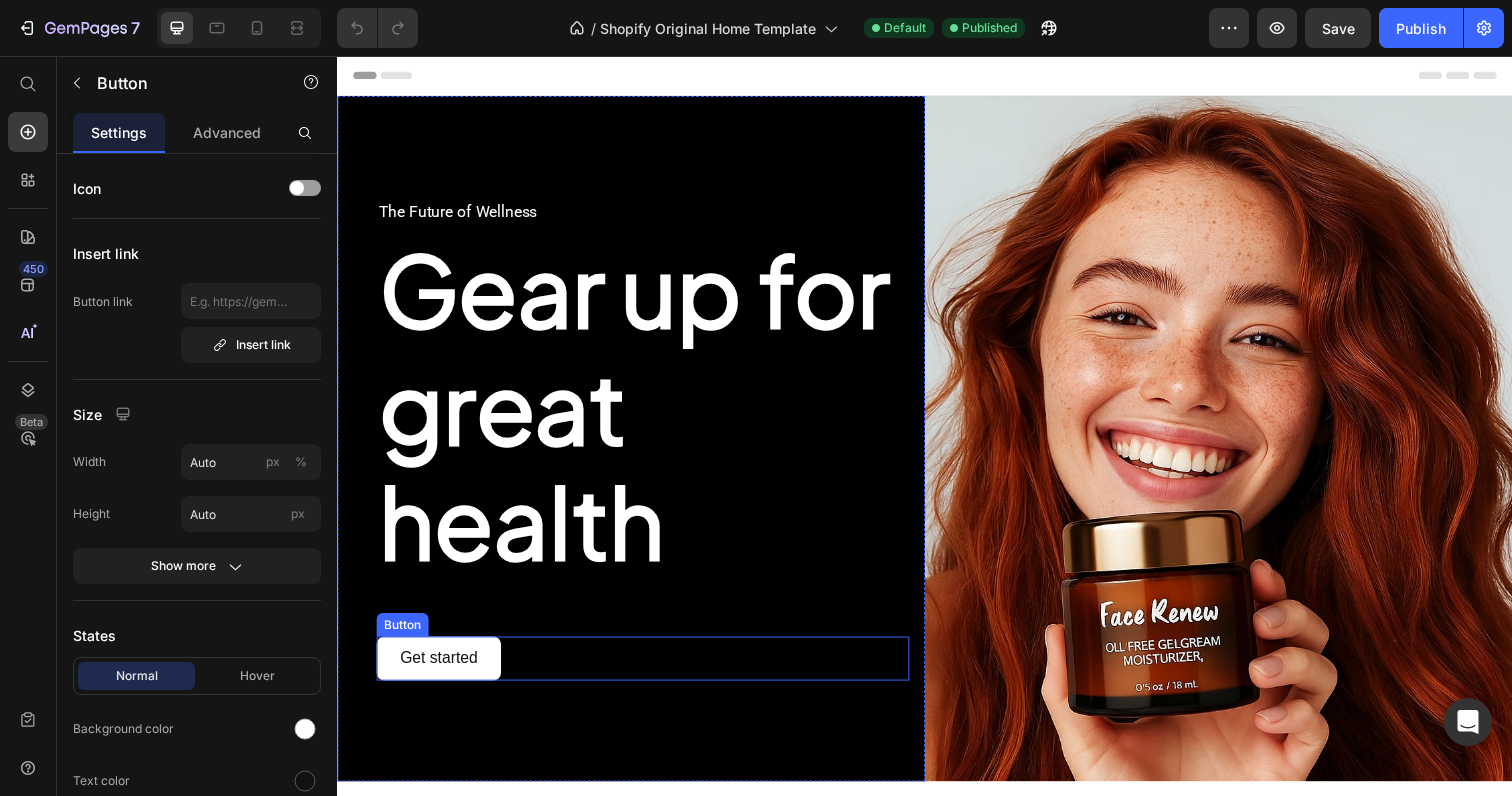 click on "Get started Button" at bounding box center (649, 671) 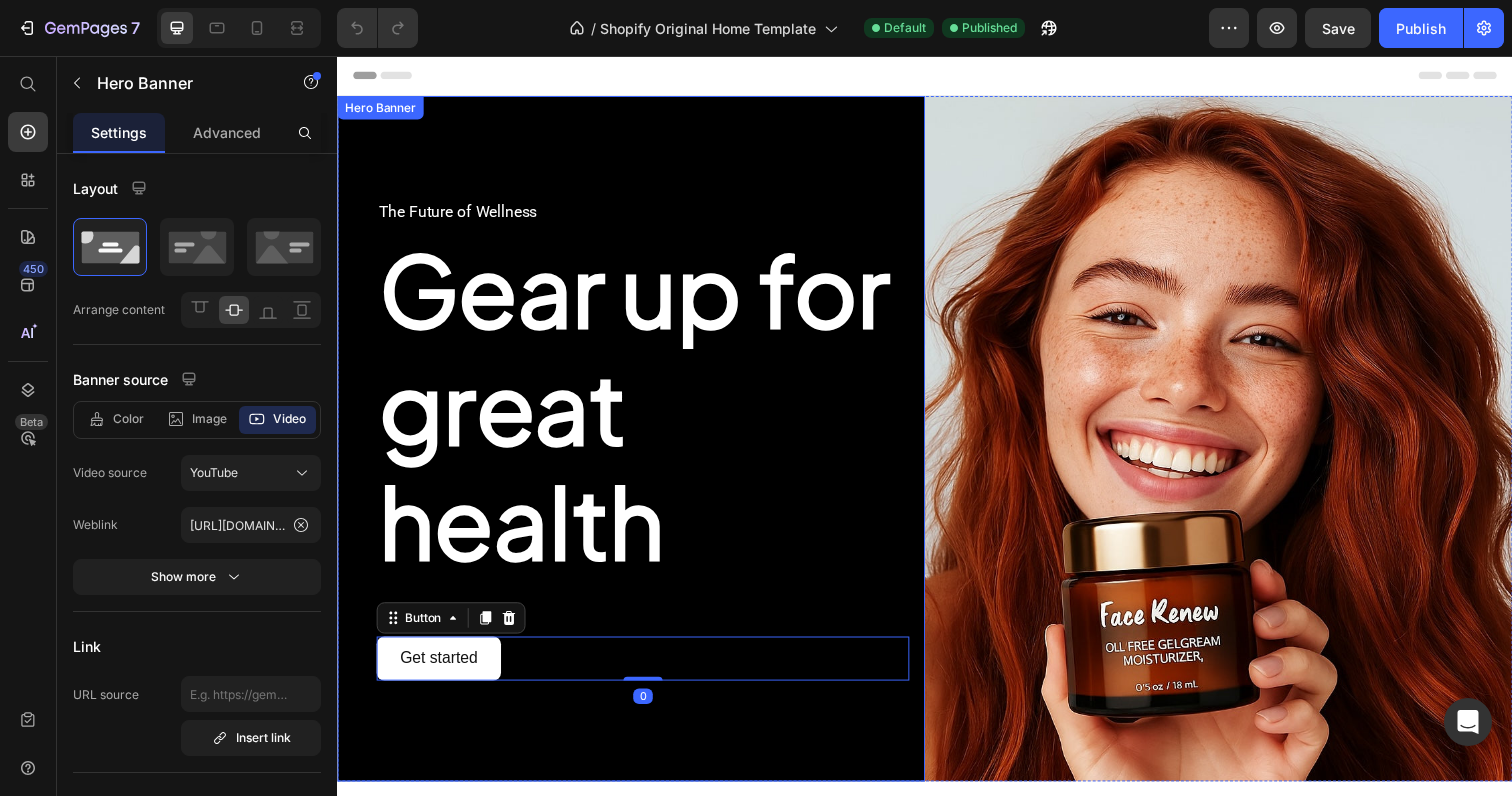 click at bounding box center [637, 447] 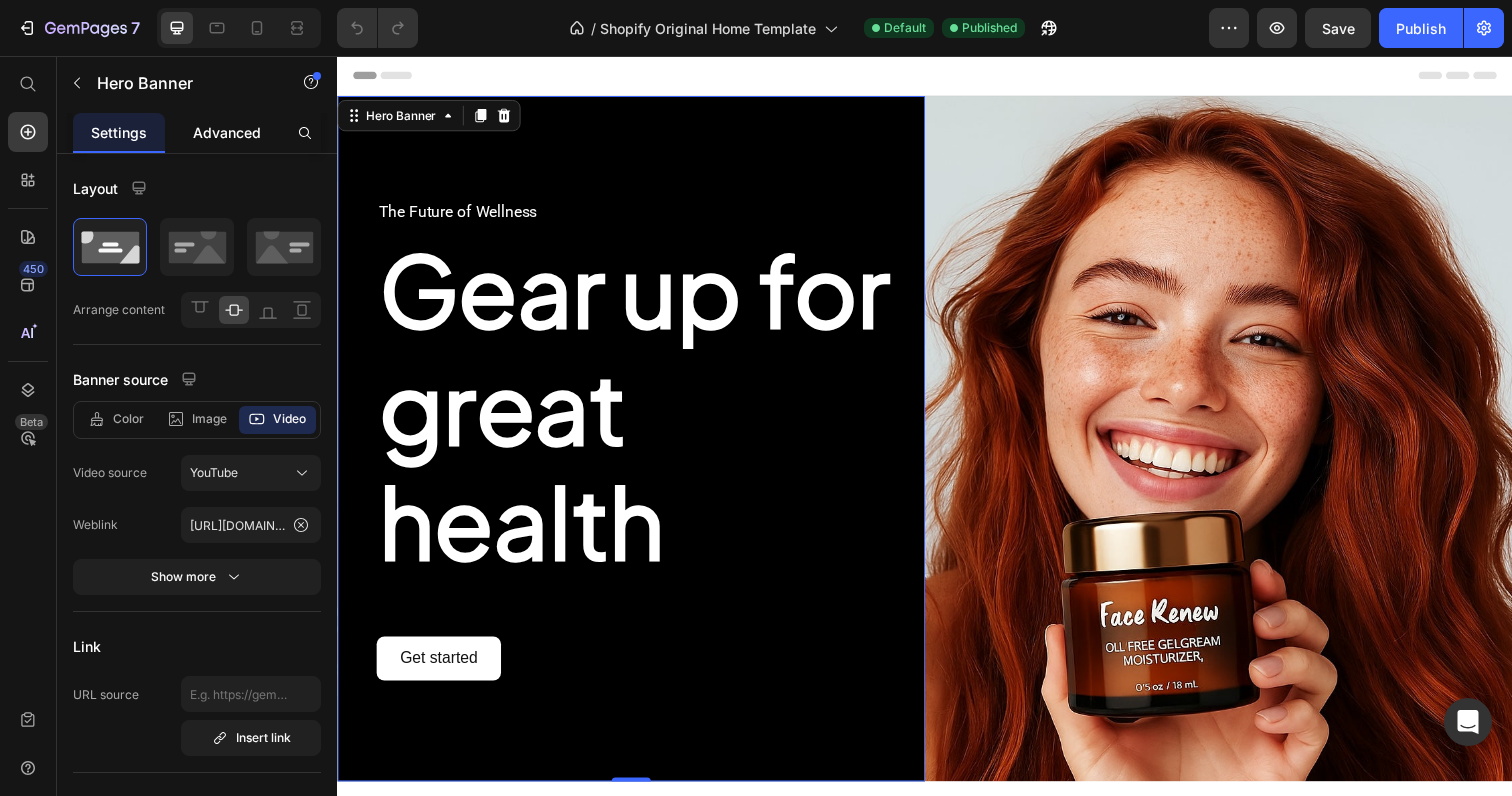 click on "Advanced" 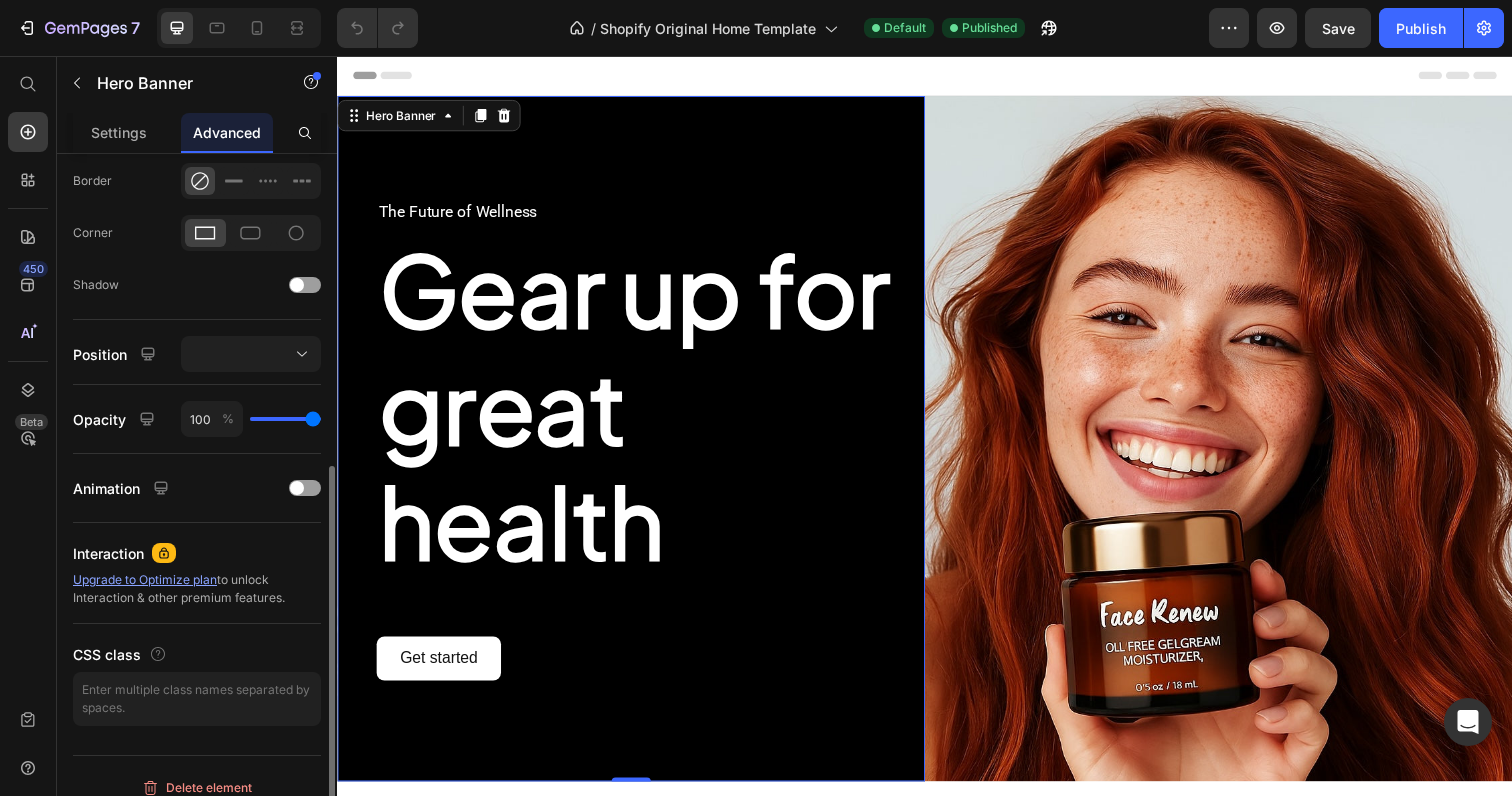 scroll, scrollTop: 570, scrollLeft: 0, axis: vertical 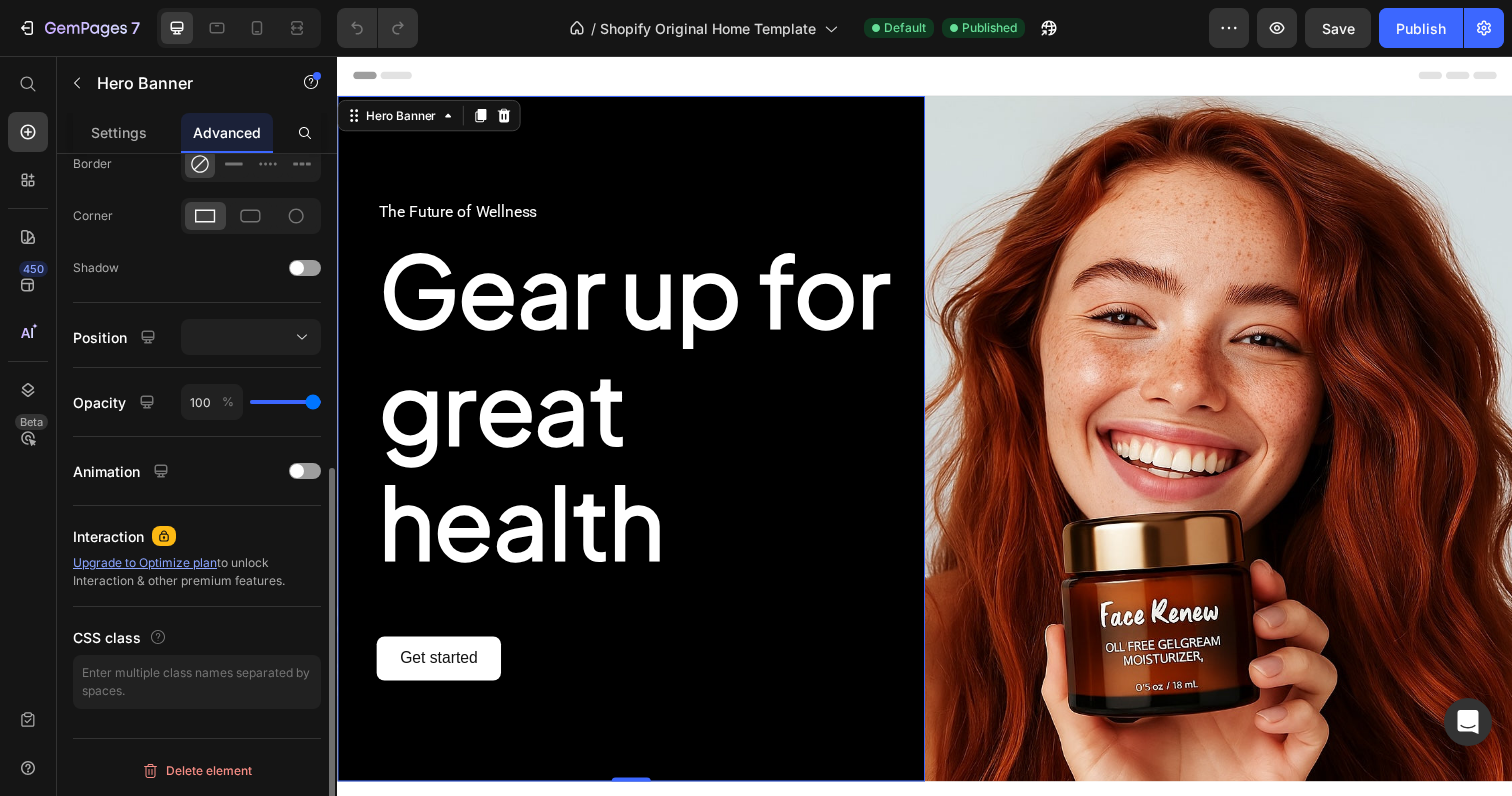 click on "Interaction Upgrade to Optimize plan  to unlock Interaction & other premium features." 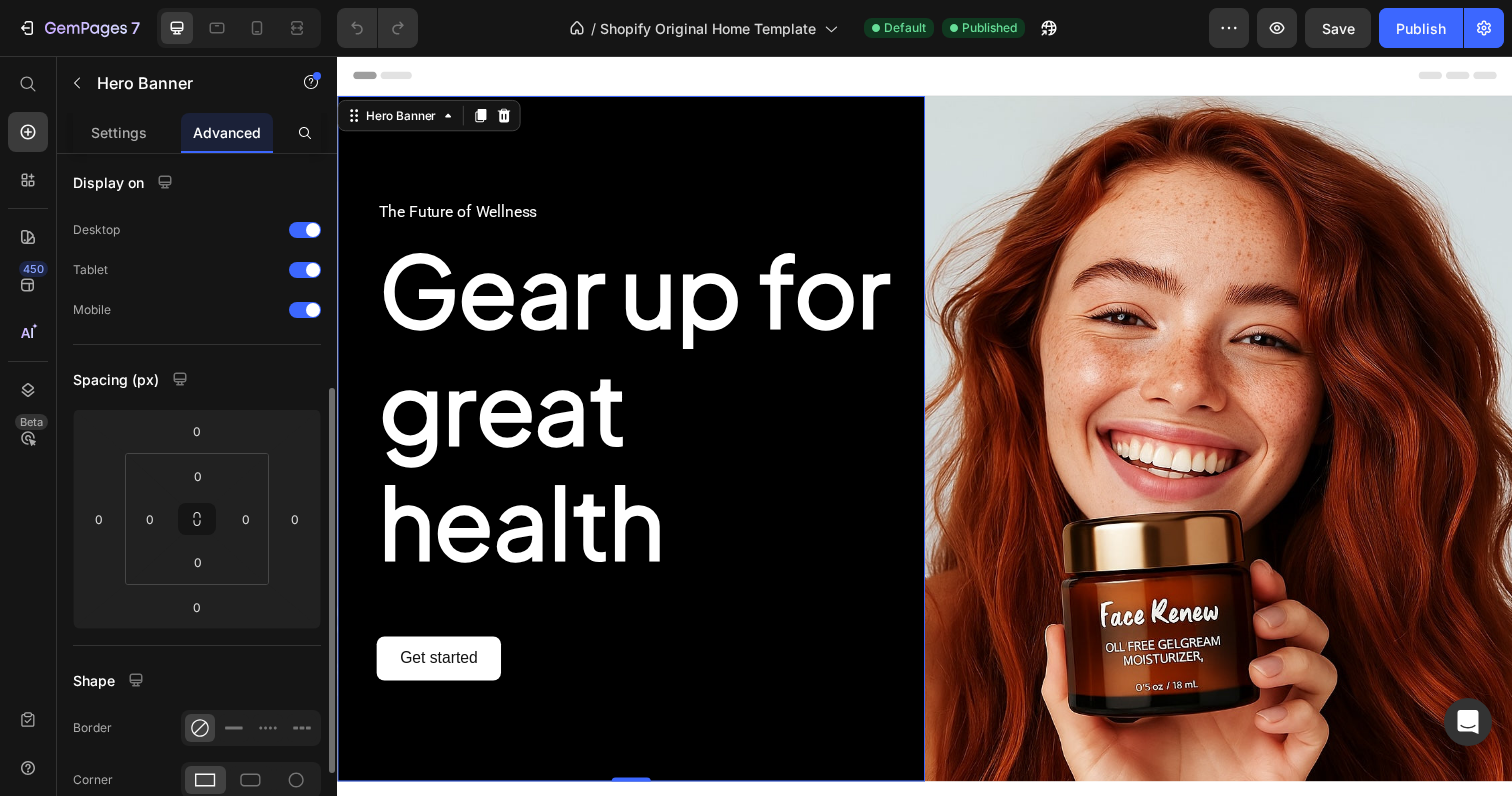 scroll, scrollTop: 0, scrollLeft: 0, axis: both 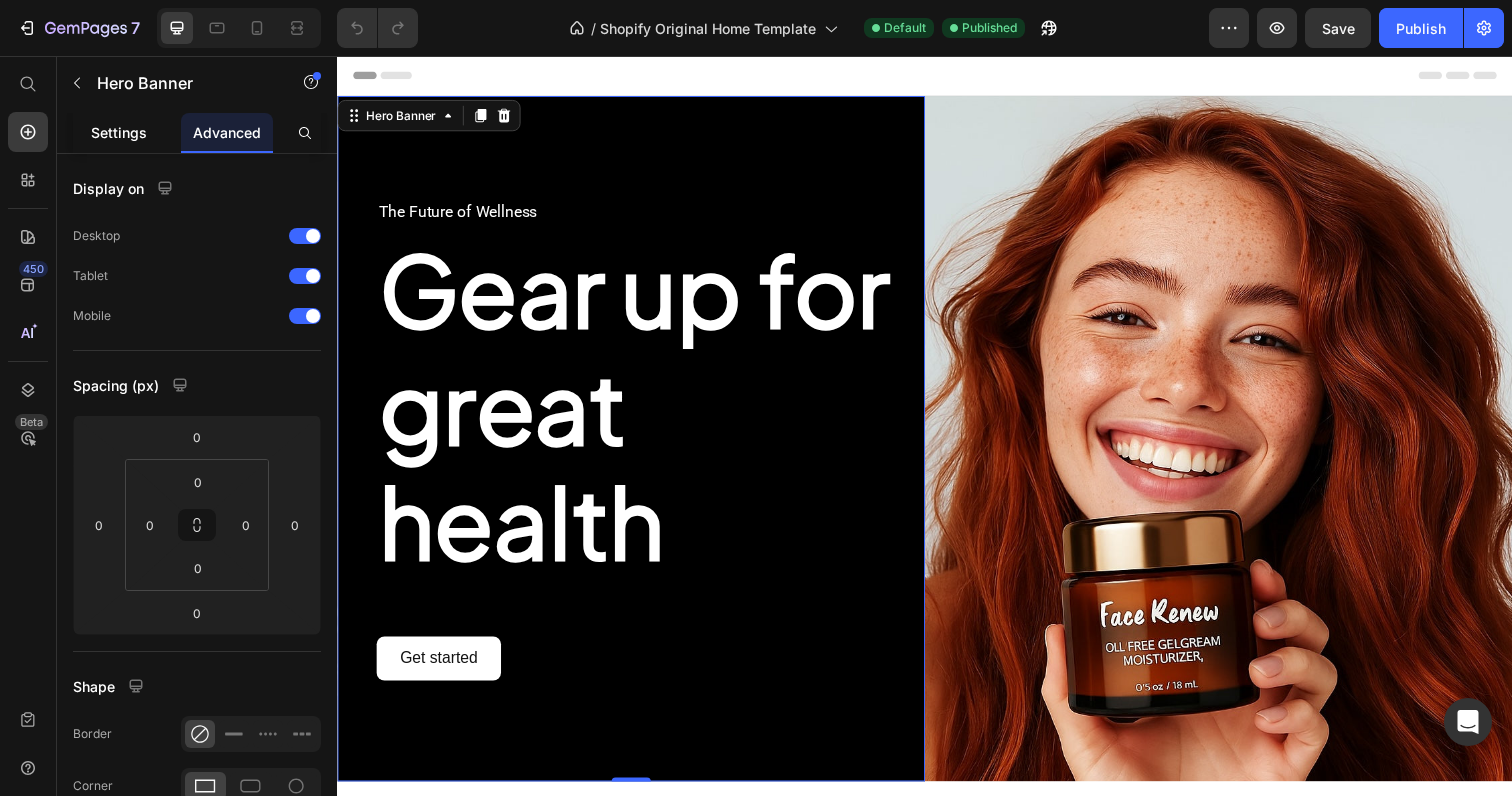click on "Settings" 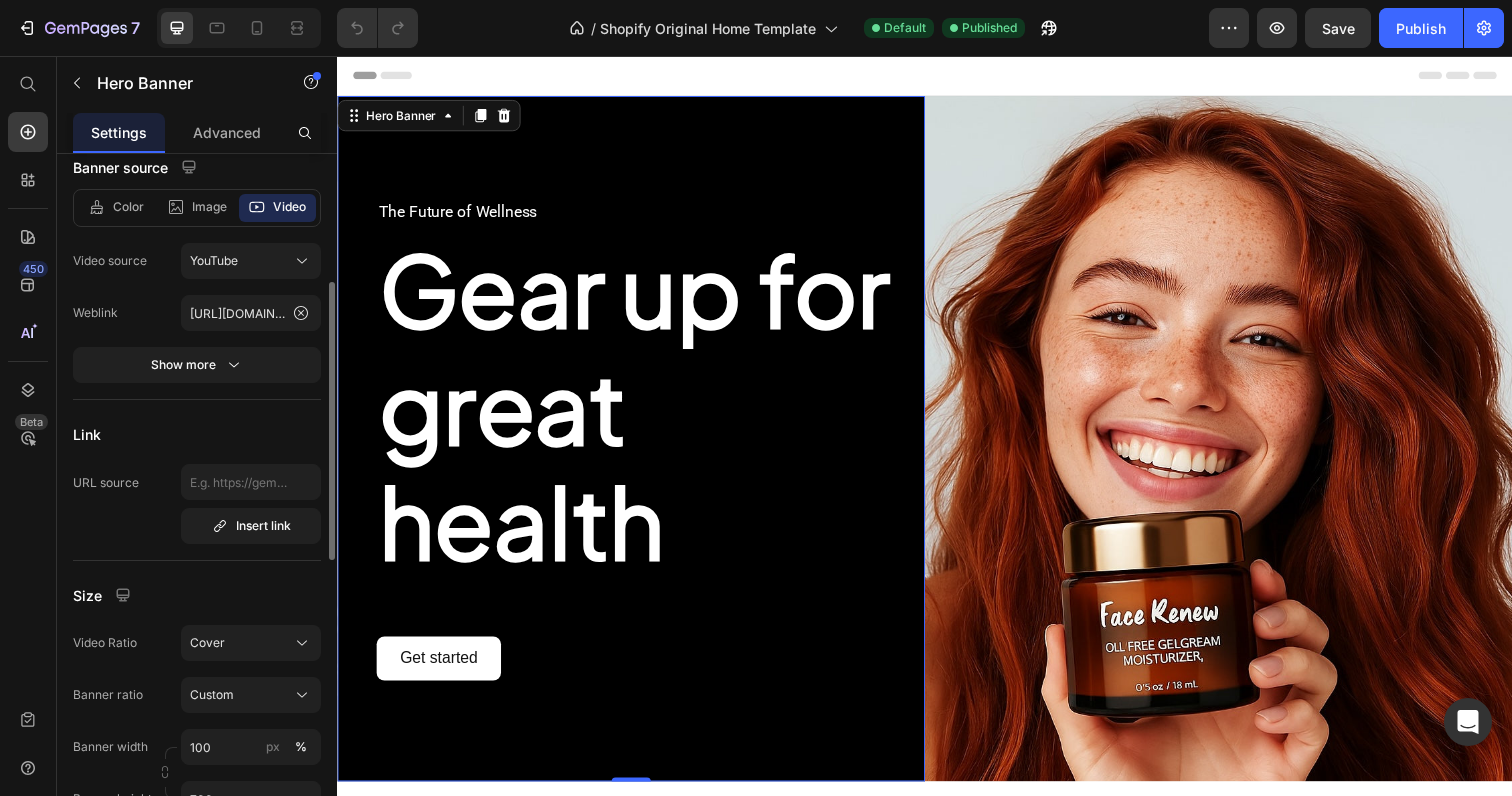 scroll, scrollTop: 125, scrollLeft: 0, axis: vertical 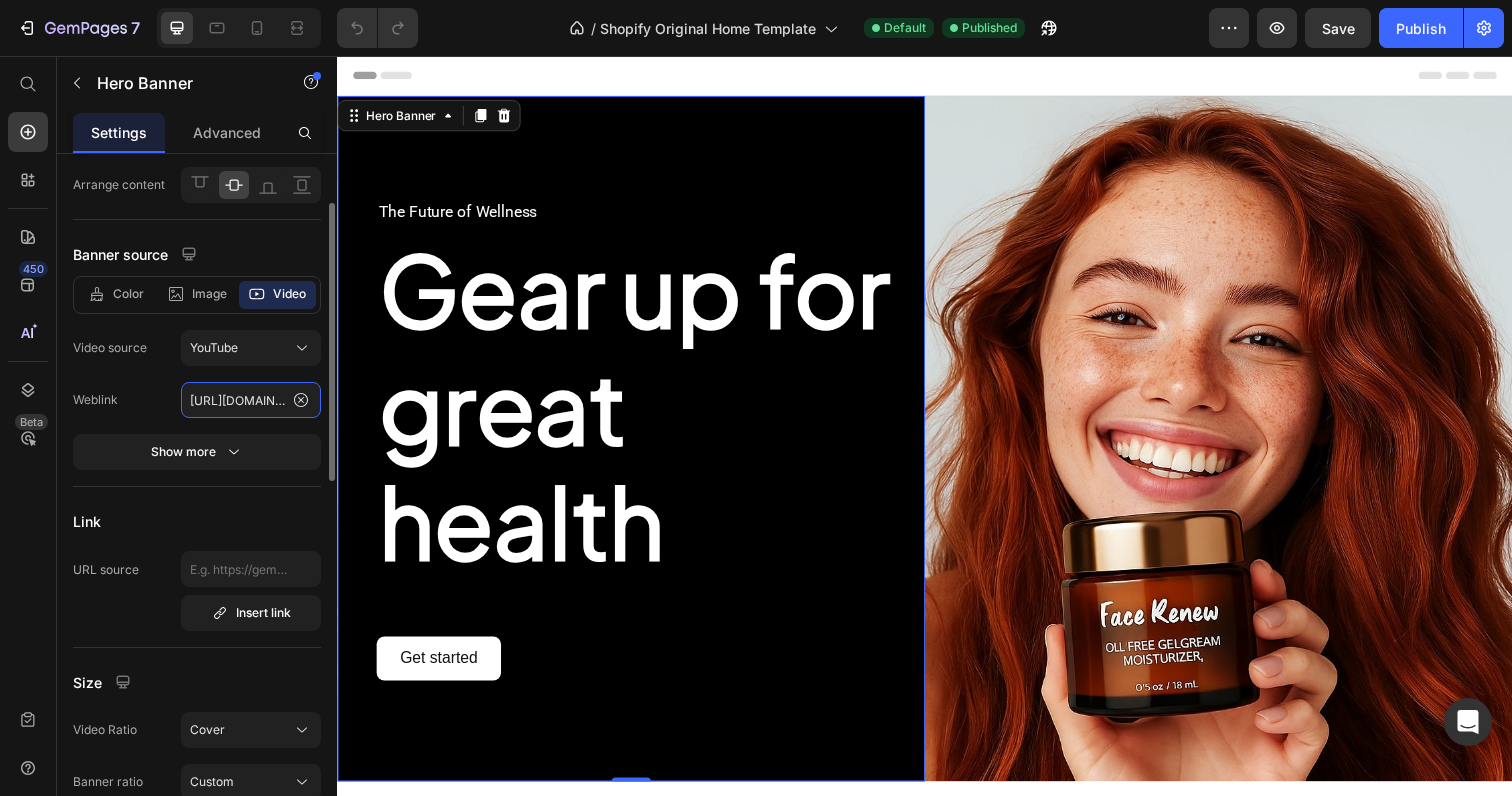 click on "https://www.youtube.com/watch?v=OM-WMyvWZRc" 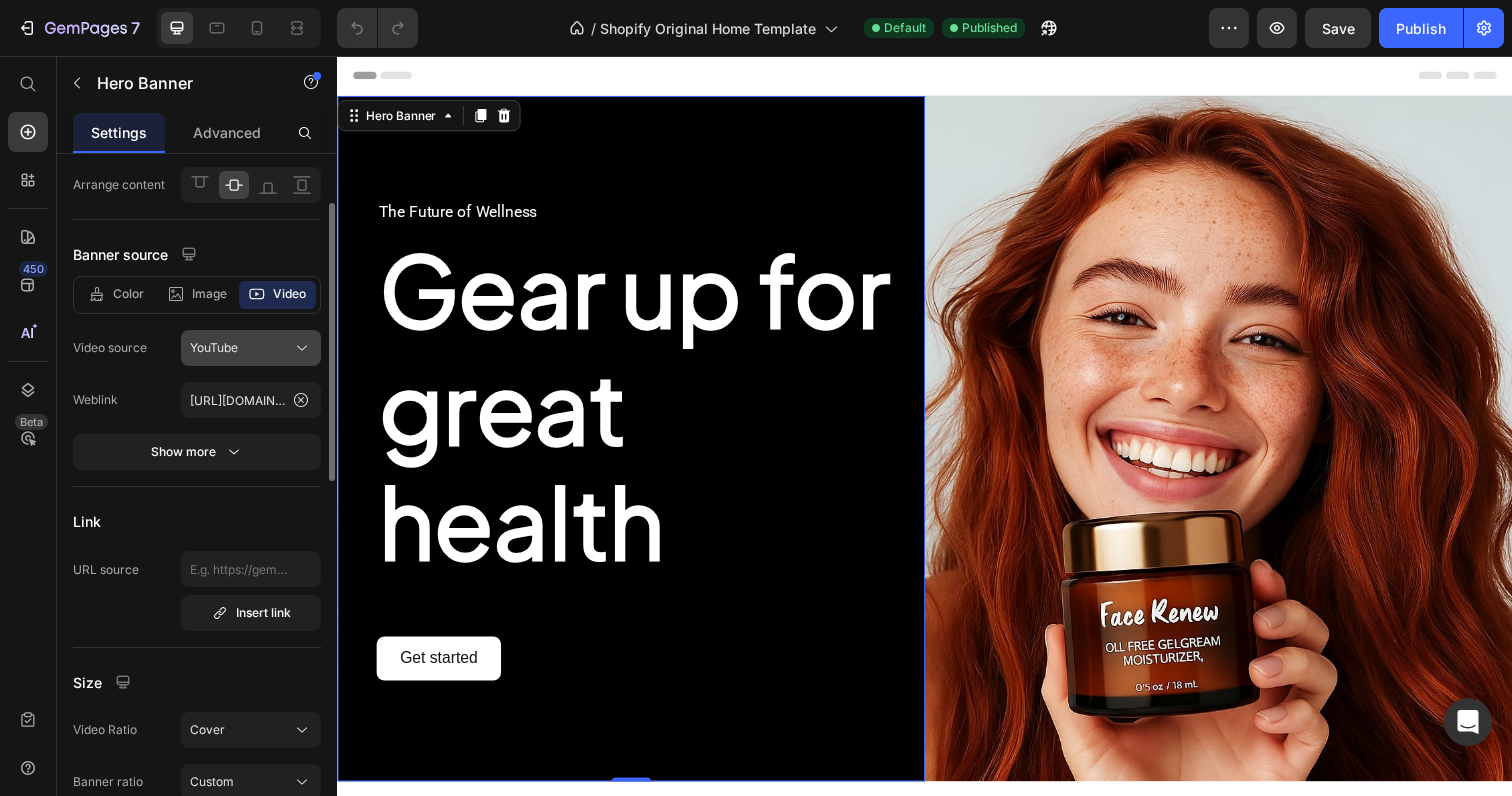 click on "YouTube" at bounding box center (251, 348) 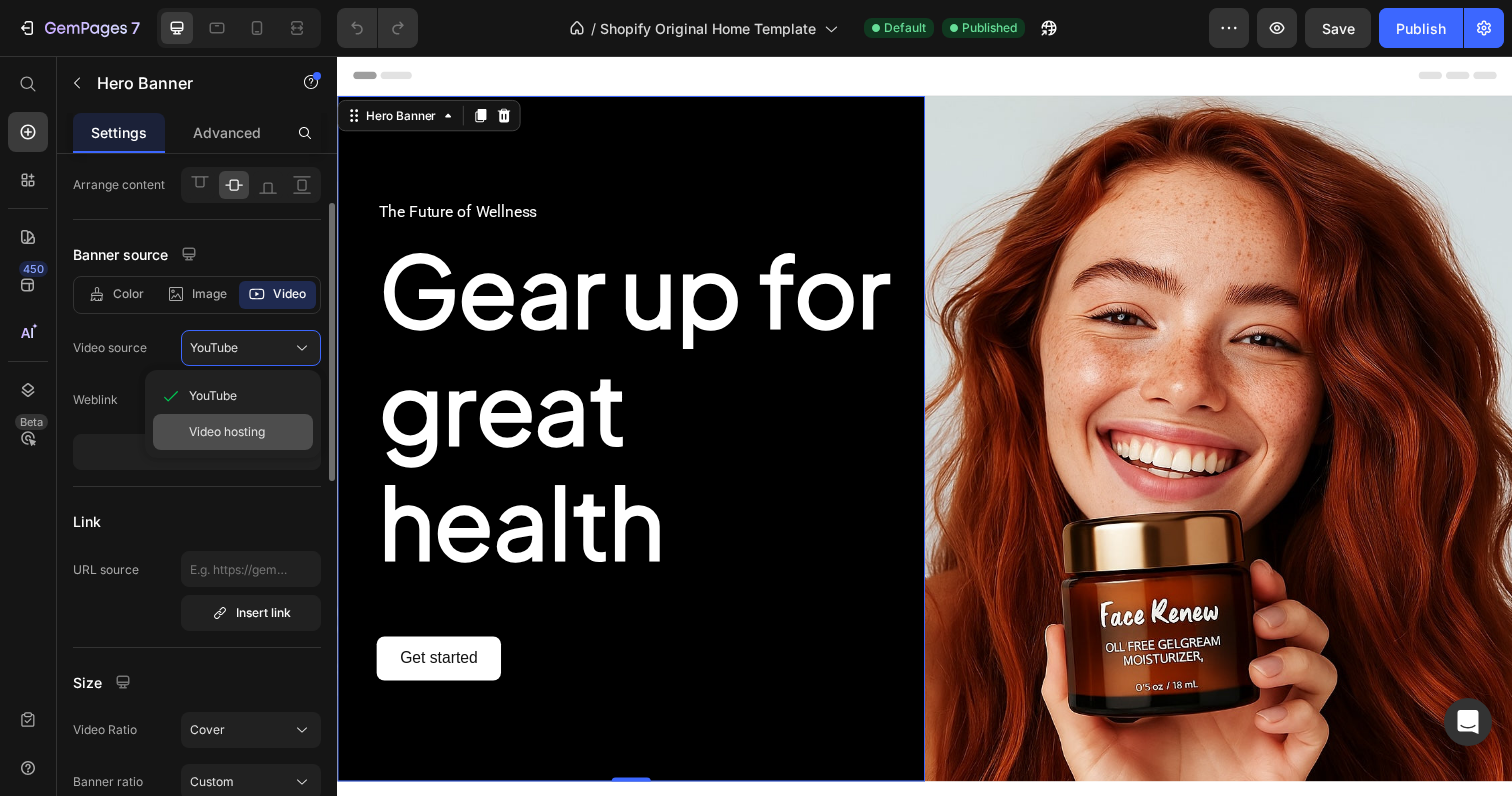 click on "Video hosting" at bounding box center [227, 432] 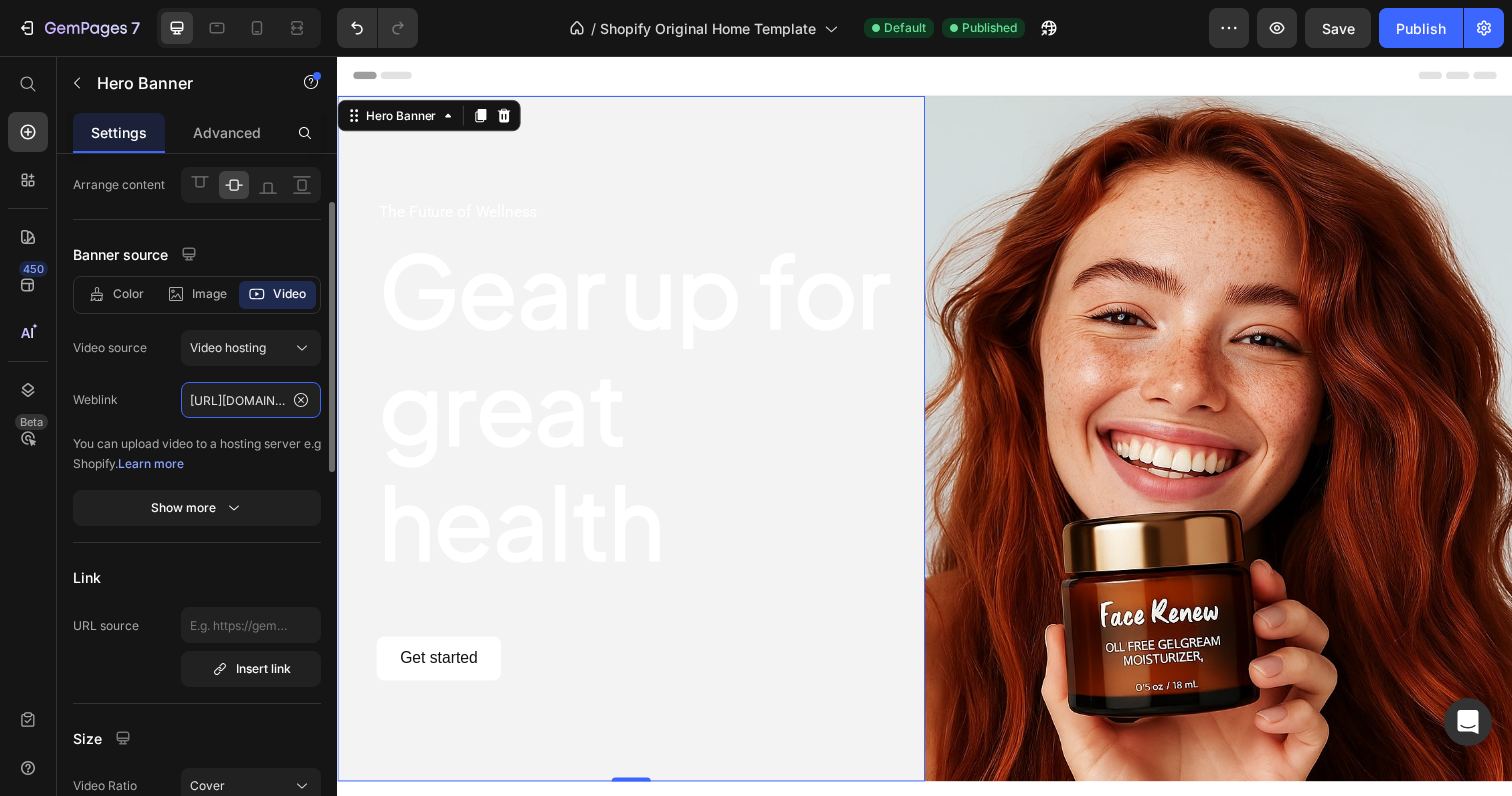 click on "https://media.w3.org/2010/05/sintel/trailer.mp4" 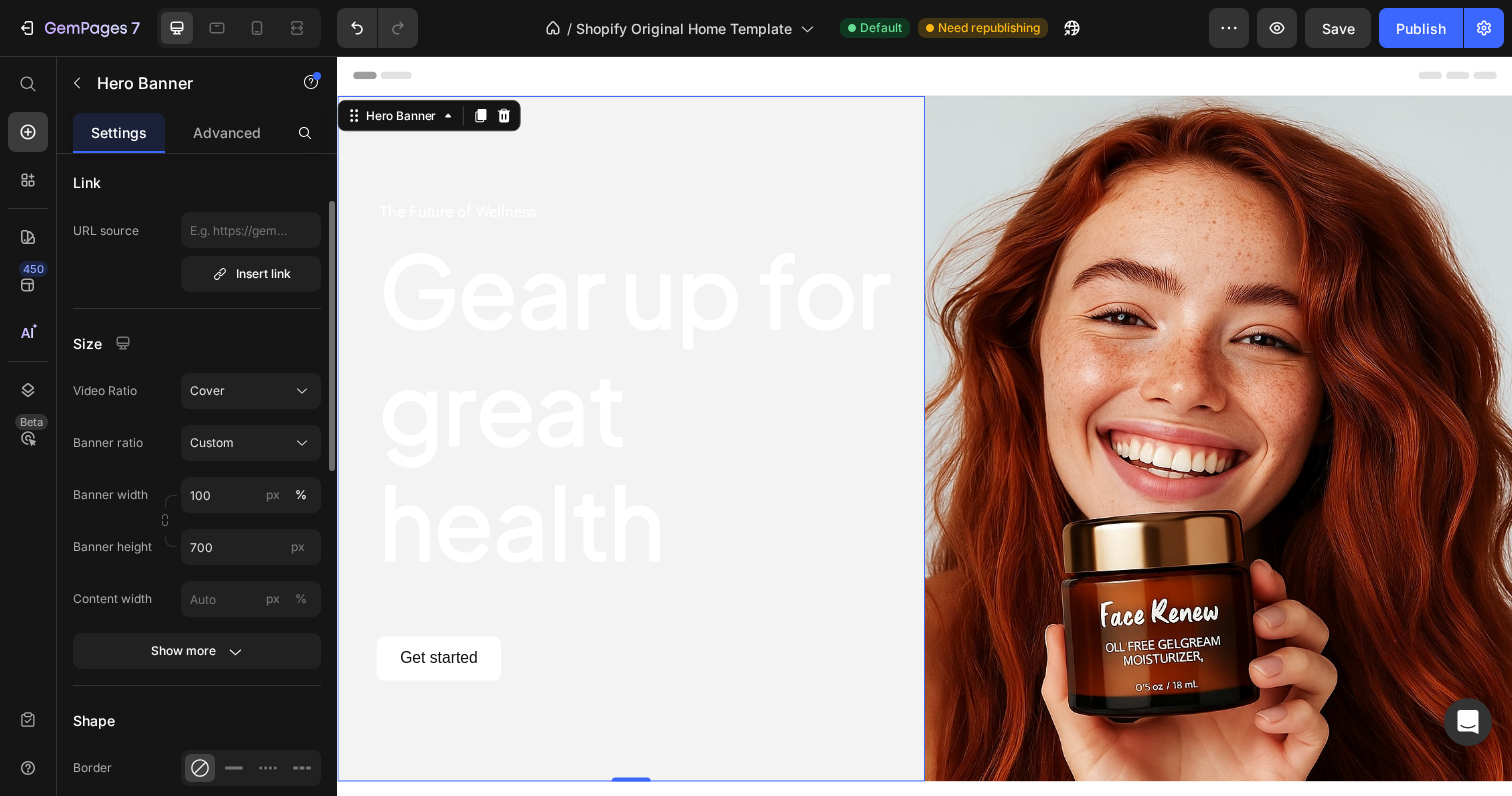 scroll, scrollTop: 322, scrollLeft: 0, axis: vertical 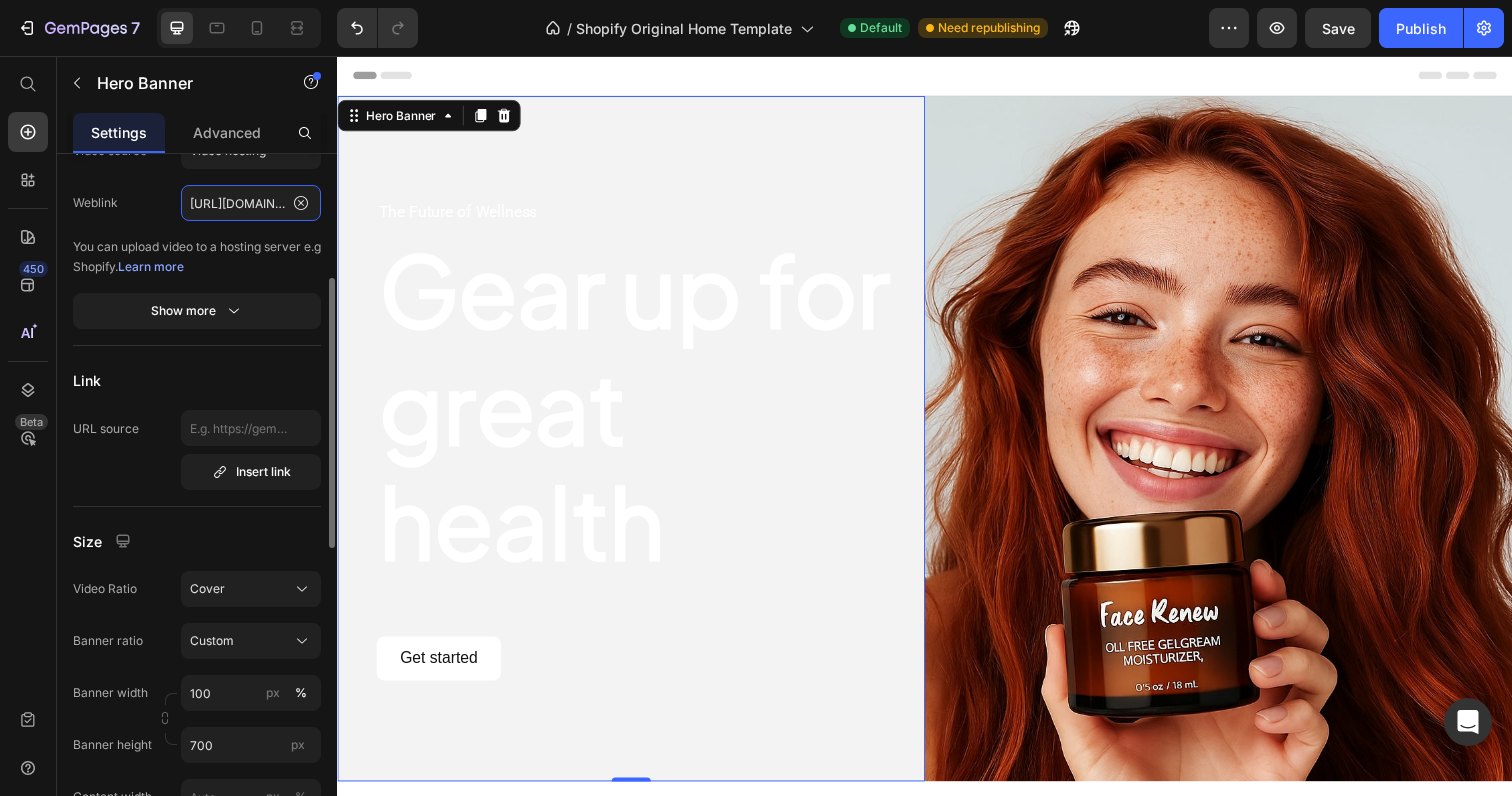 paste on "<script type="module" src="https://vimmi-widgets.vimmi.net/watch-player-widget.js"></script>       <vimmi-watch-player-widget config="9c1a7280-bc73-4d3c-8182-39ef79521589"></vimmi-watch-player-widget>" 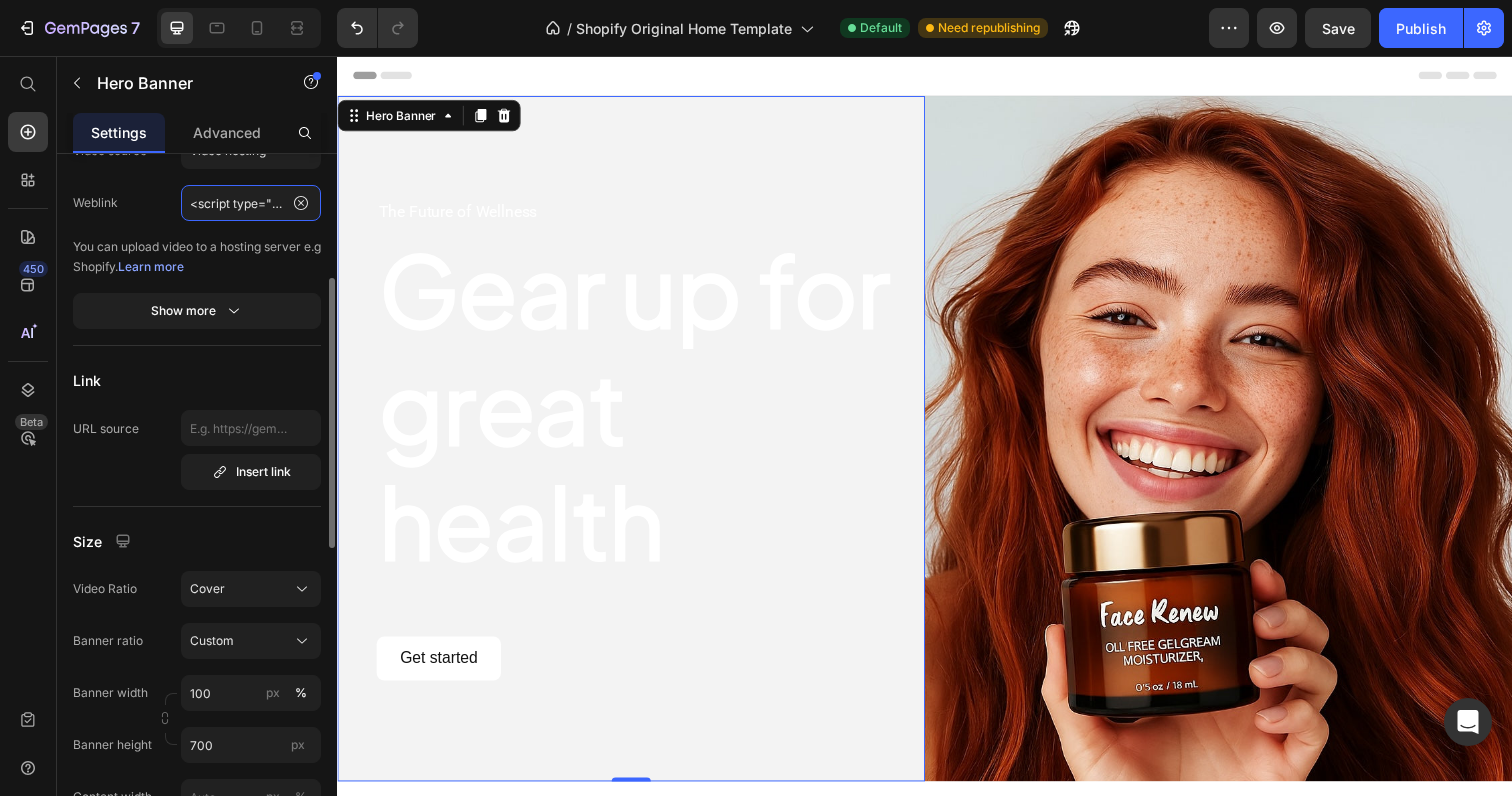 scroll, scrollTop: 0, scrollLeft: 1125, axis: horizontal 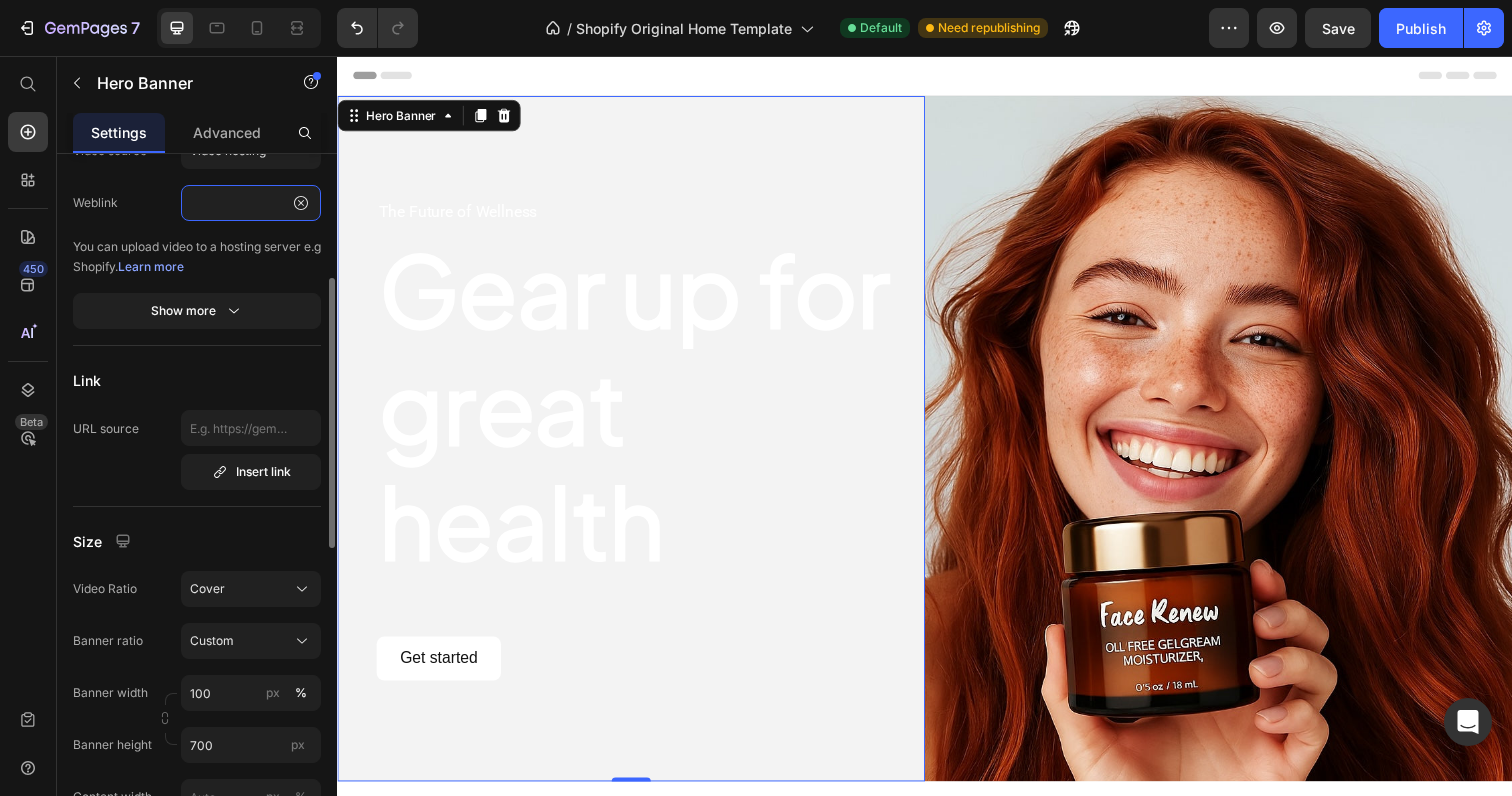click on "<script type="module" src="https://vimmi-widgets.vimmi.net/watch-player-widget.js"></script>       <vimmi-watch-player-widget config="9c1a7280-bc73-4d3c-8182-39ef79521589"></vimmi-watch-player-widget>" 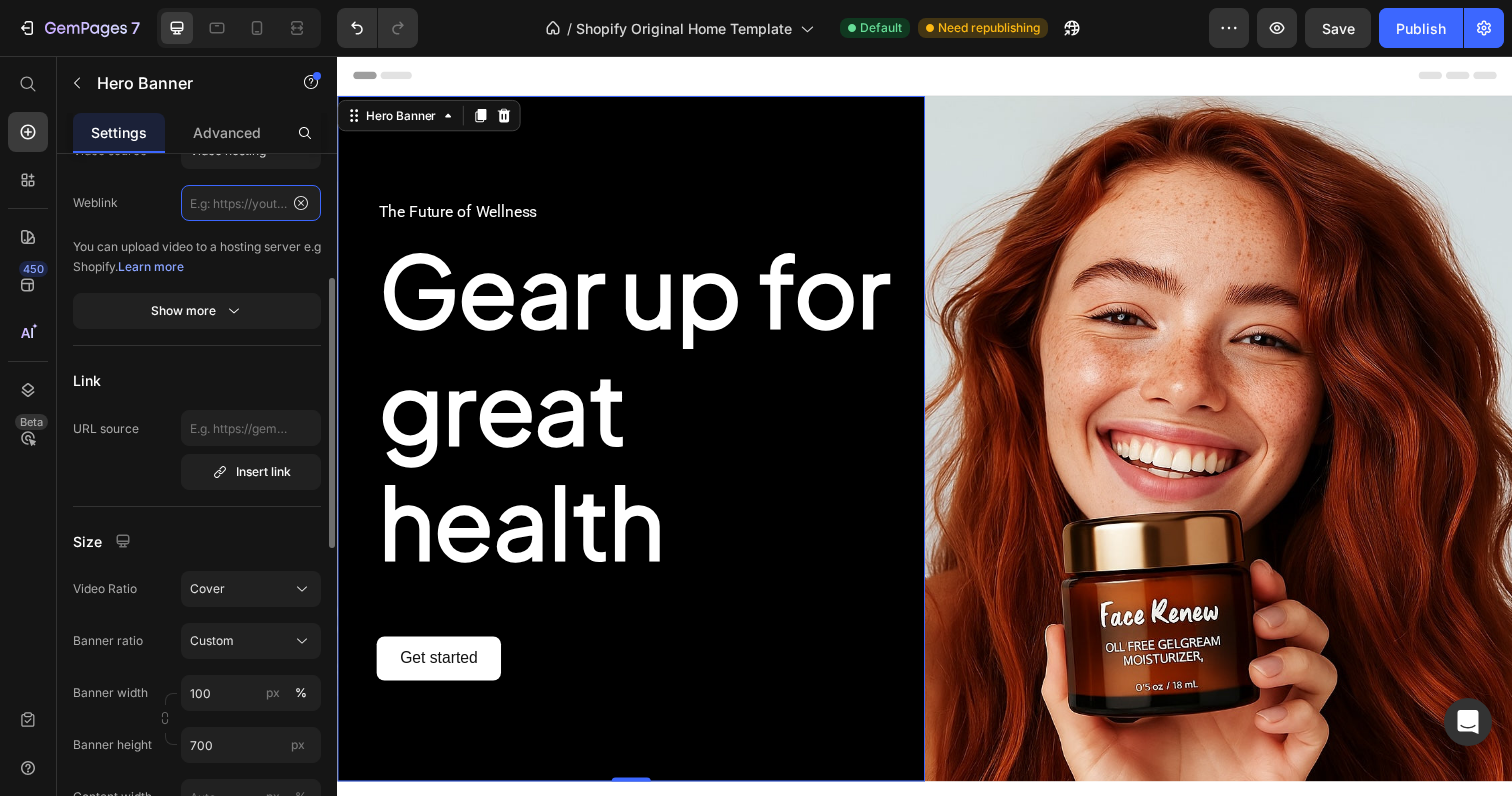scroll, scrollTop: 0, scrollLeft: 0, axis: both 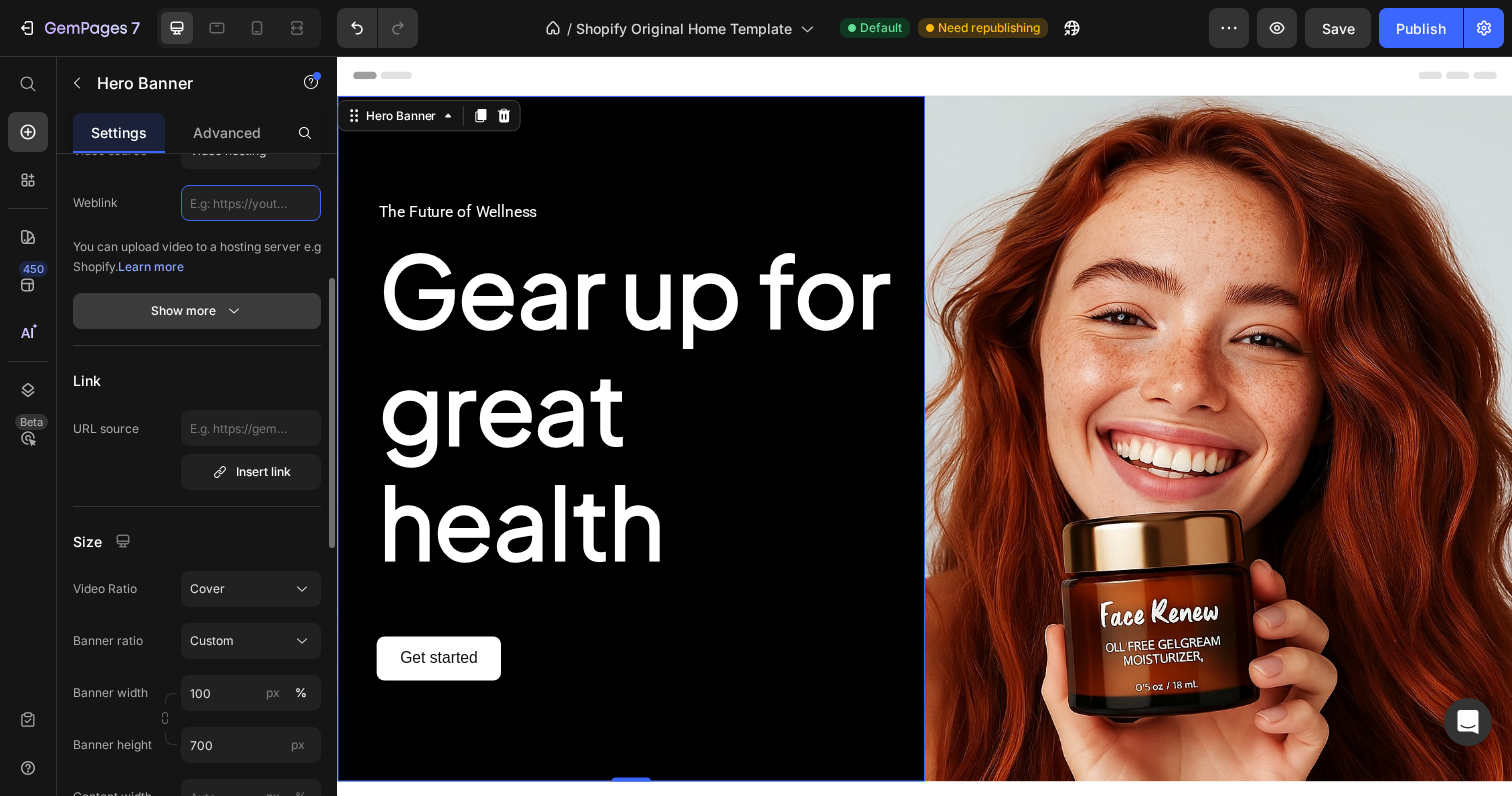type 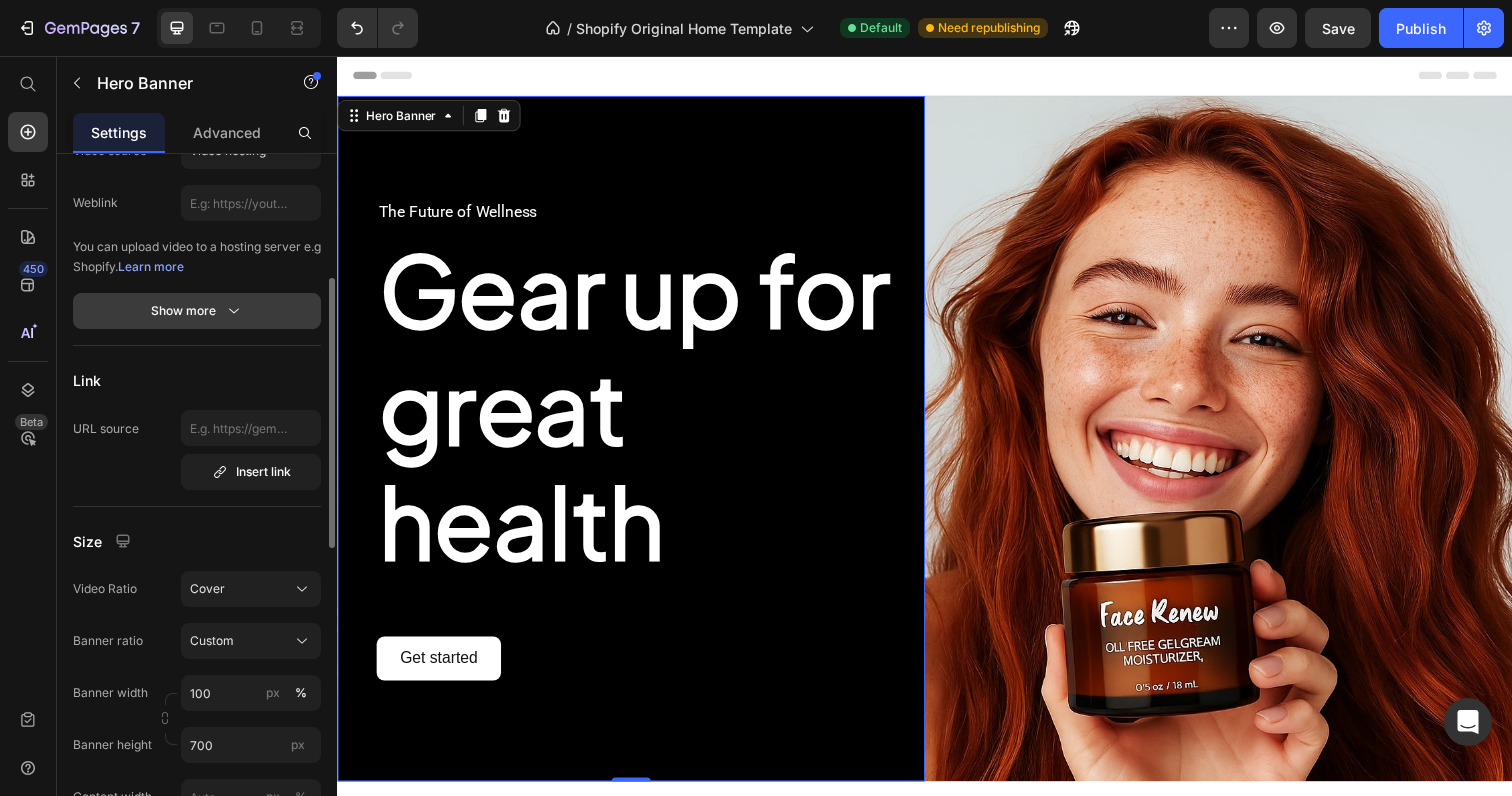 click on "Show more" at bounding box center (197, 311) 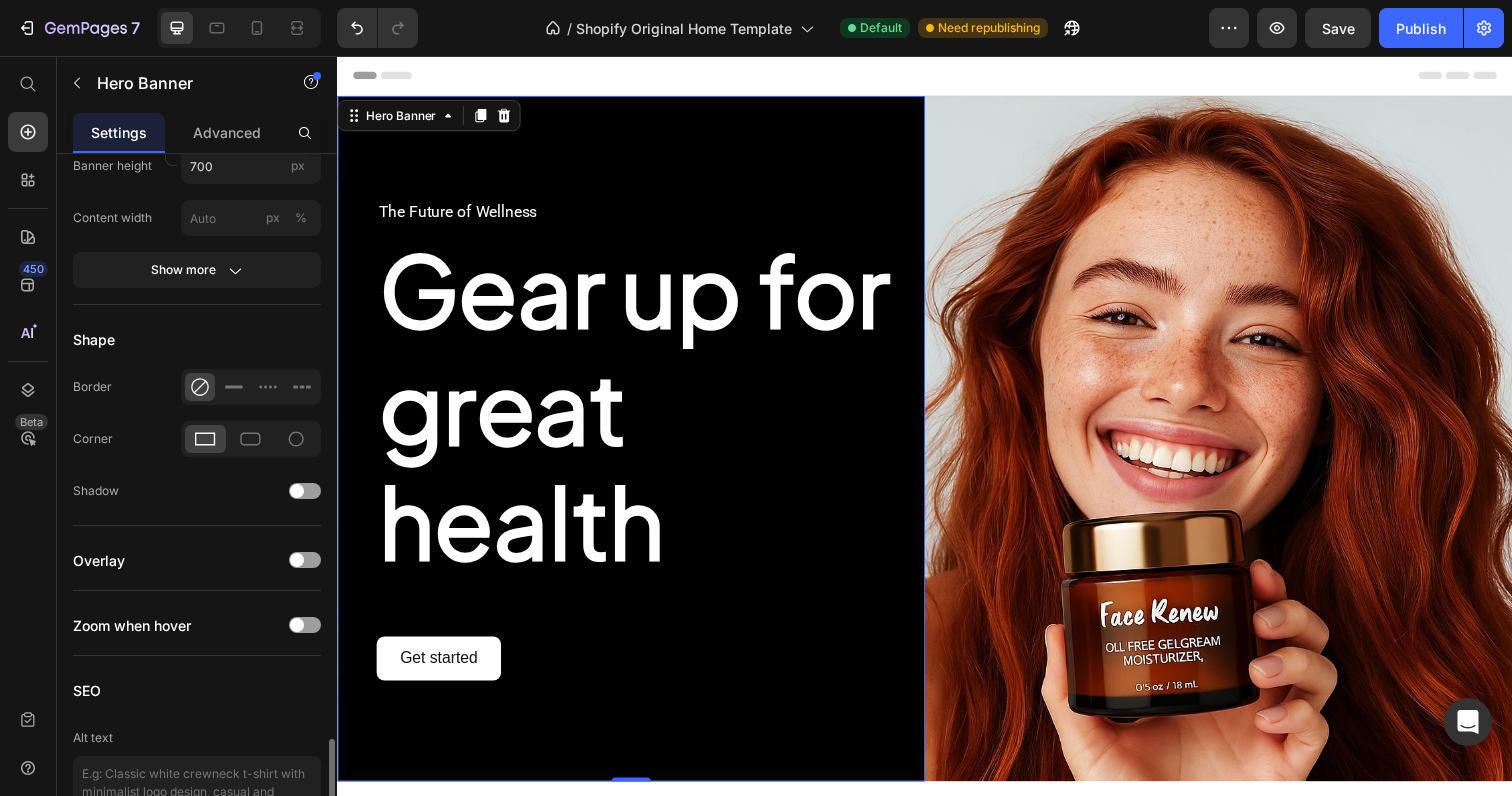 scroll, scrollTop: 1162, scrollLeft: 0, axis: vertical 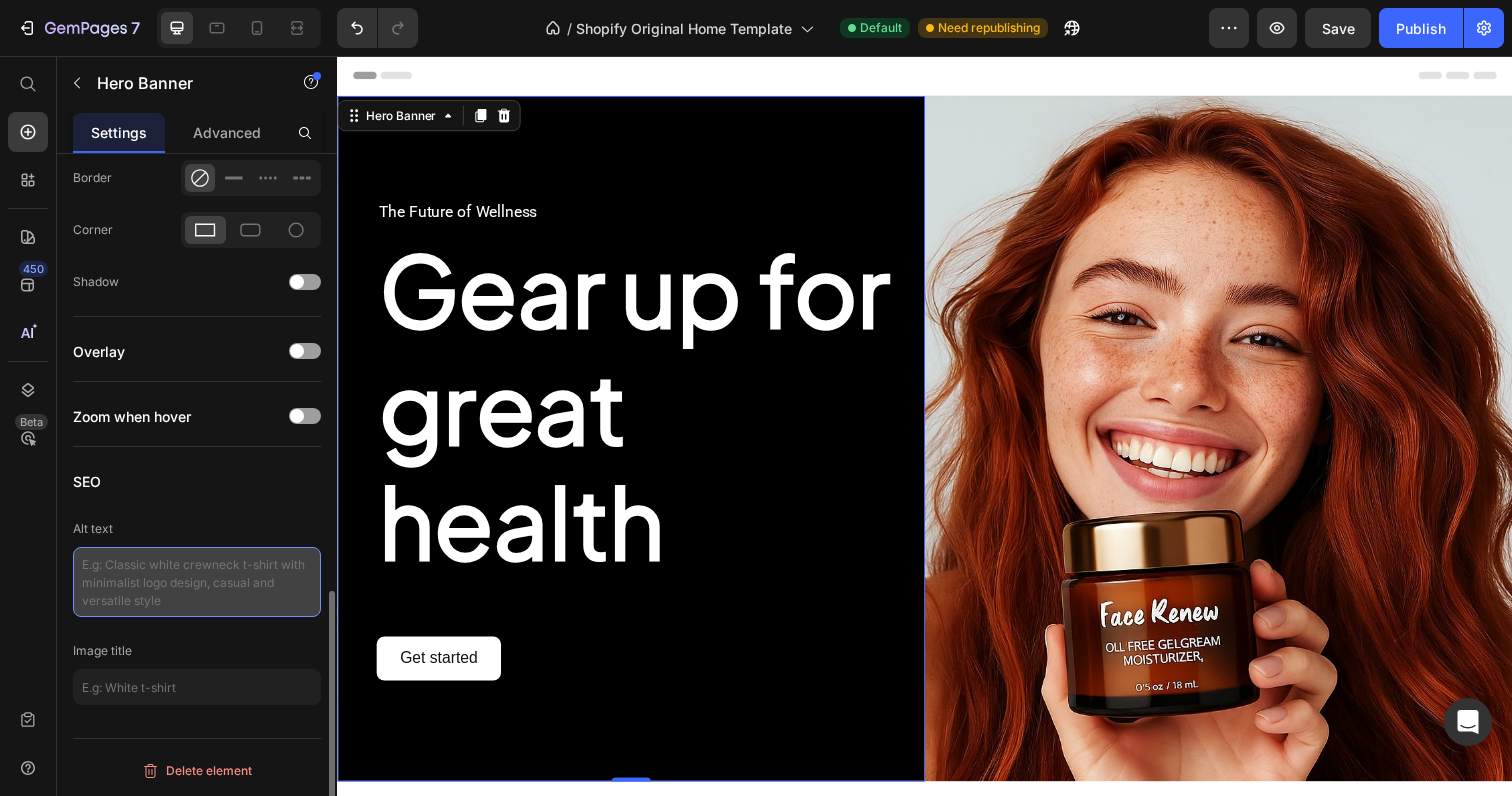 click at bounding box center (197, 582) 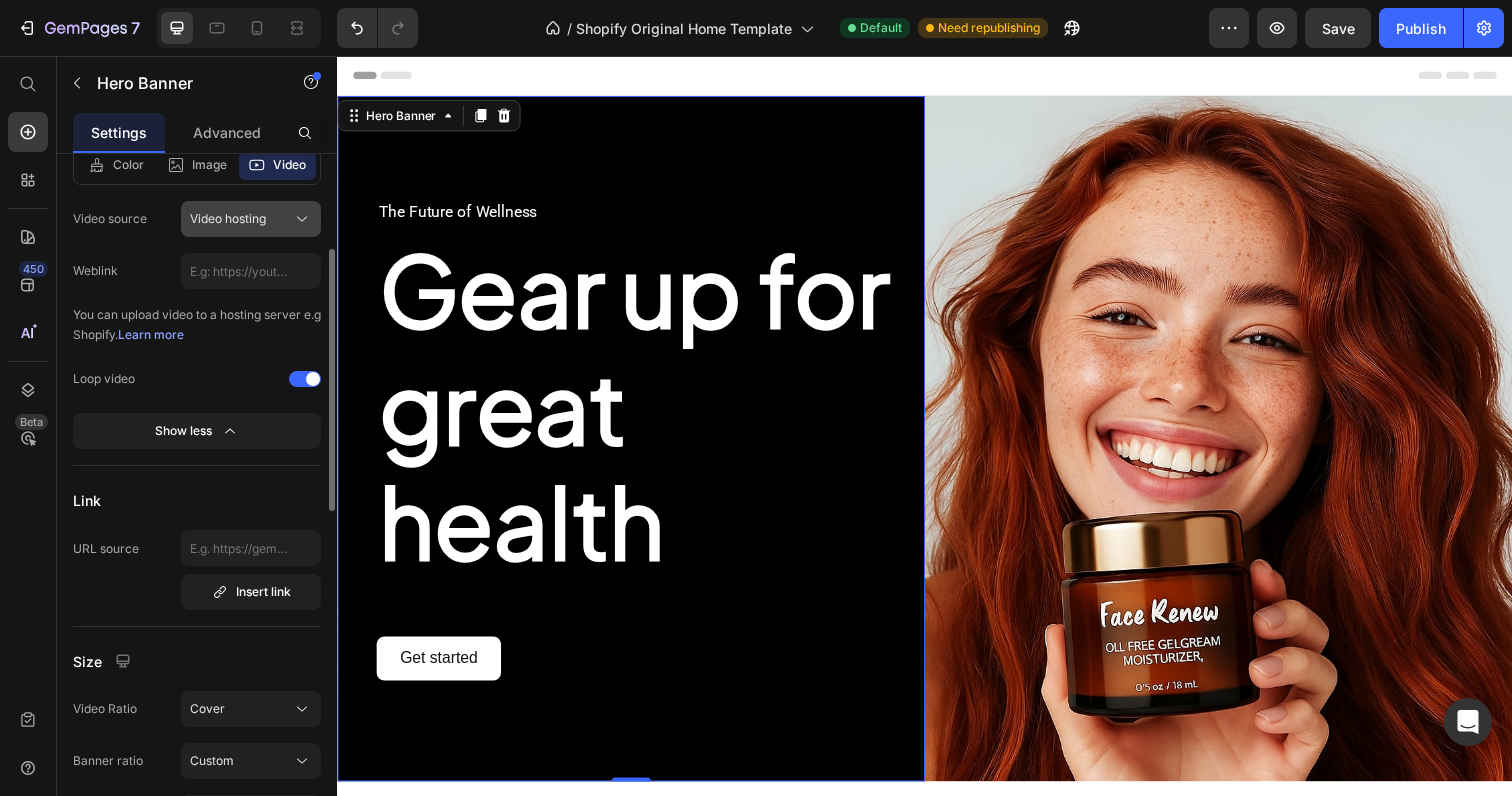 scroll, scrollTop: 0, scrollLeft: 0, axis: both 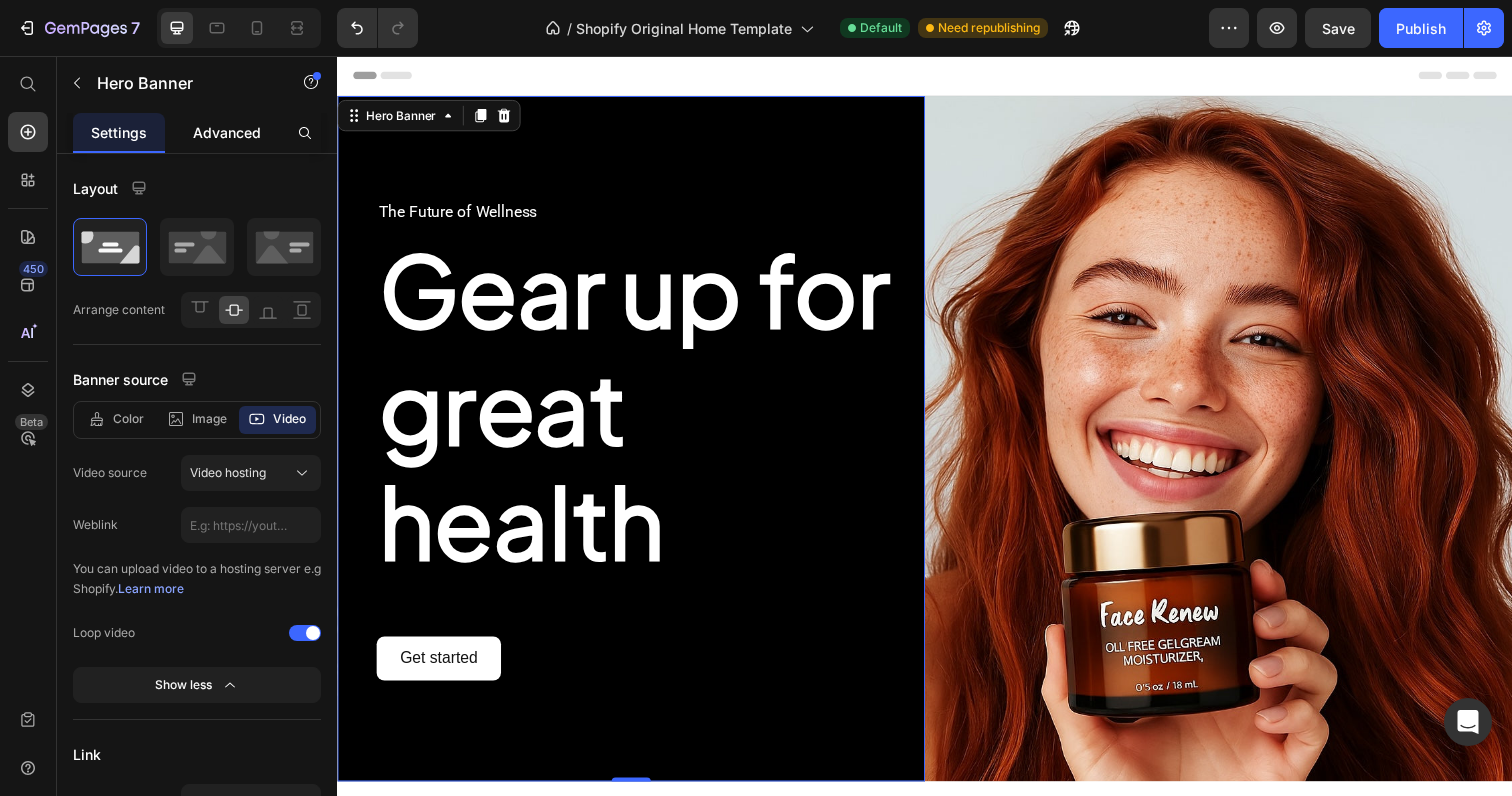 click on "Advanced" 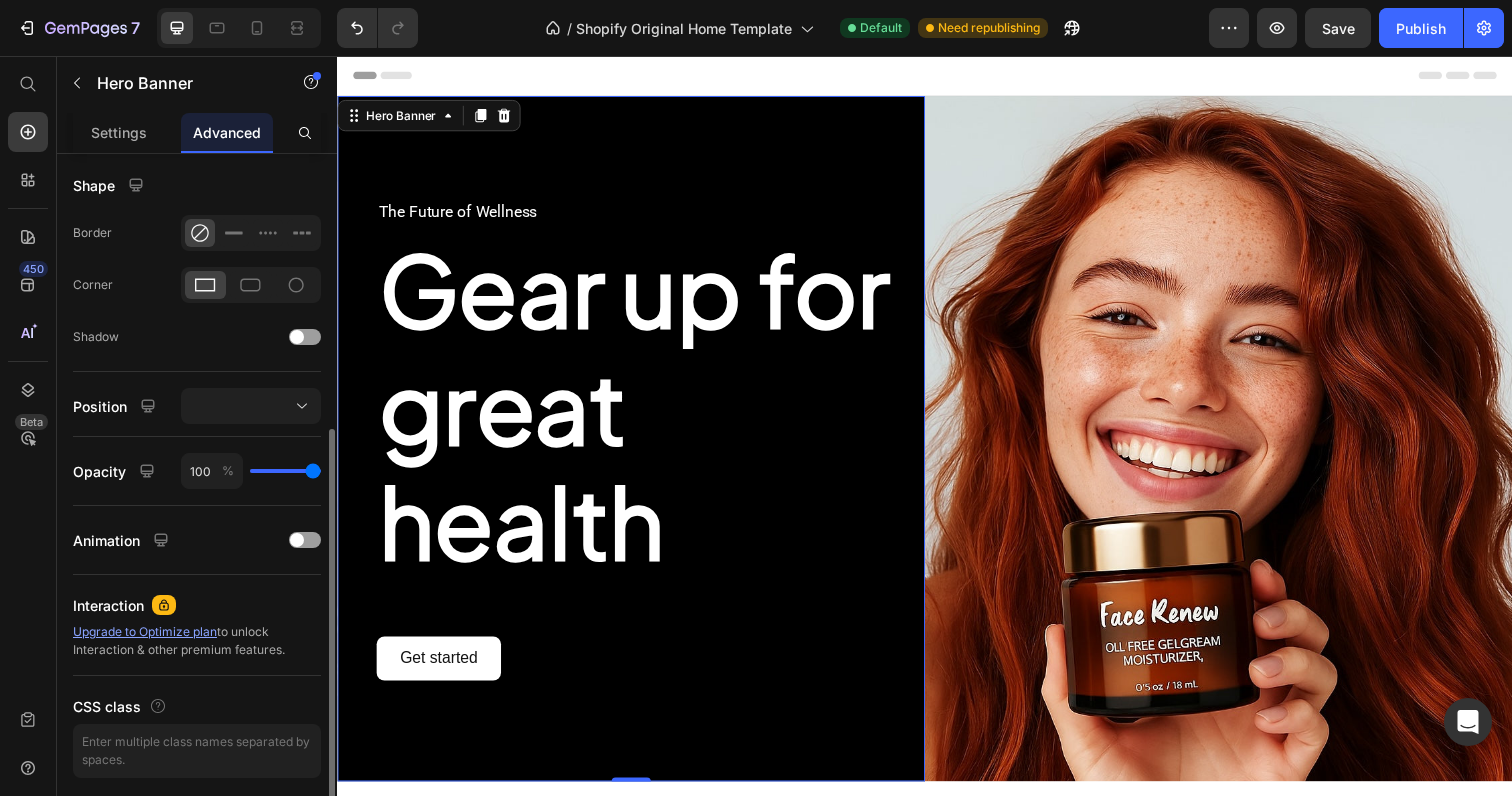 scroll, scrollTop: 570, scrollLeft: 0, axis: vertical 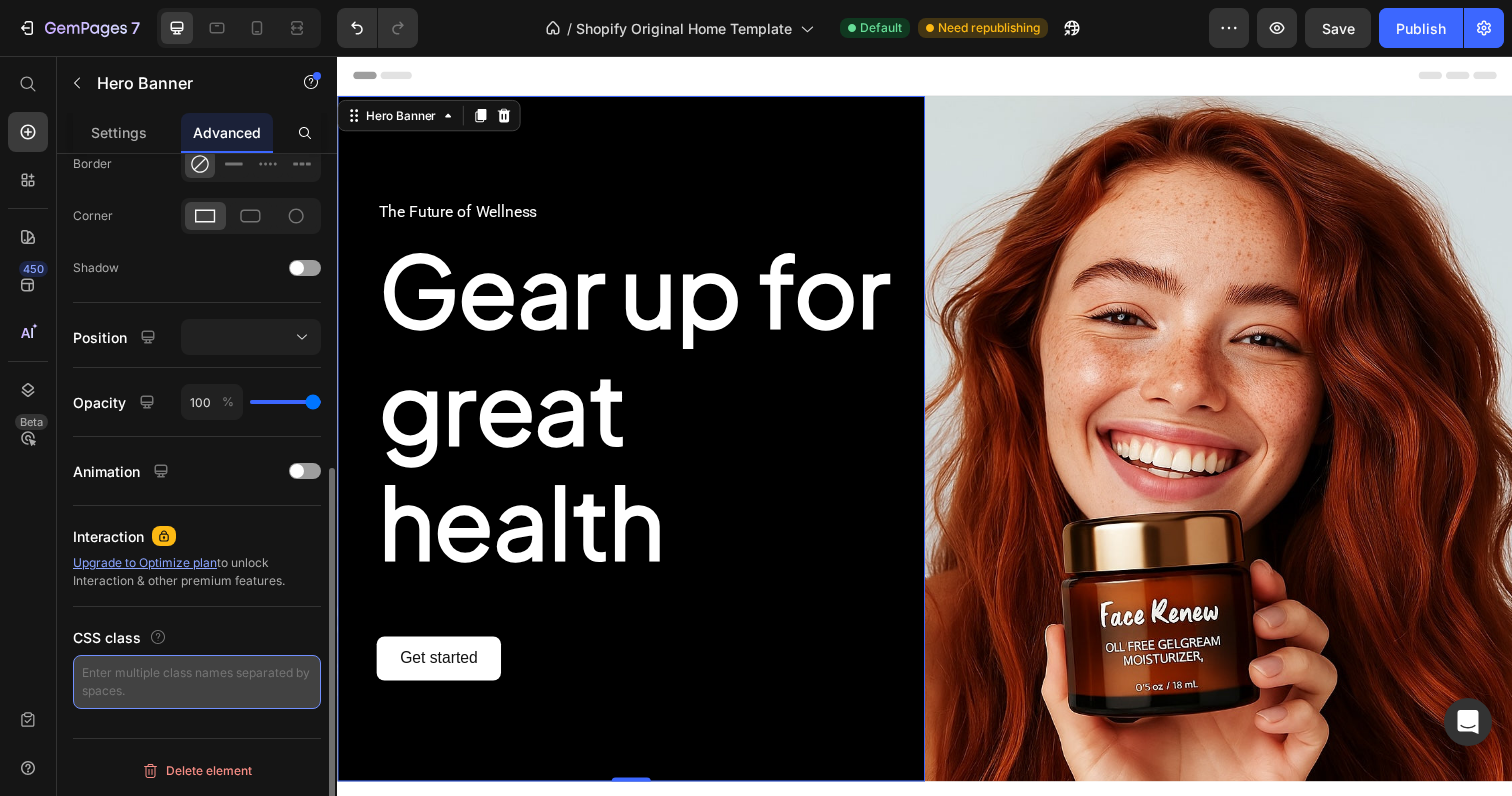 click at bounding box center [197, 682] 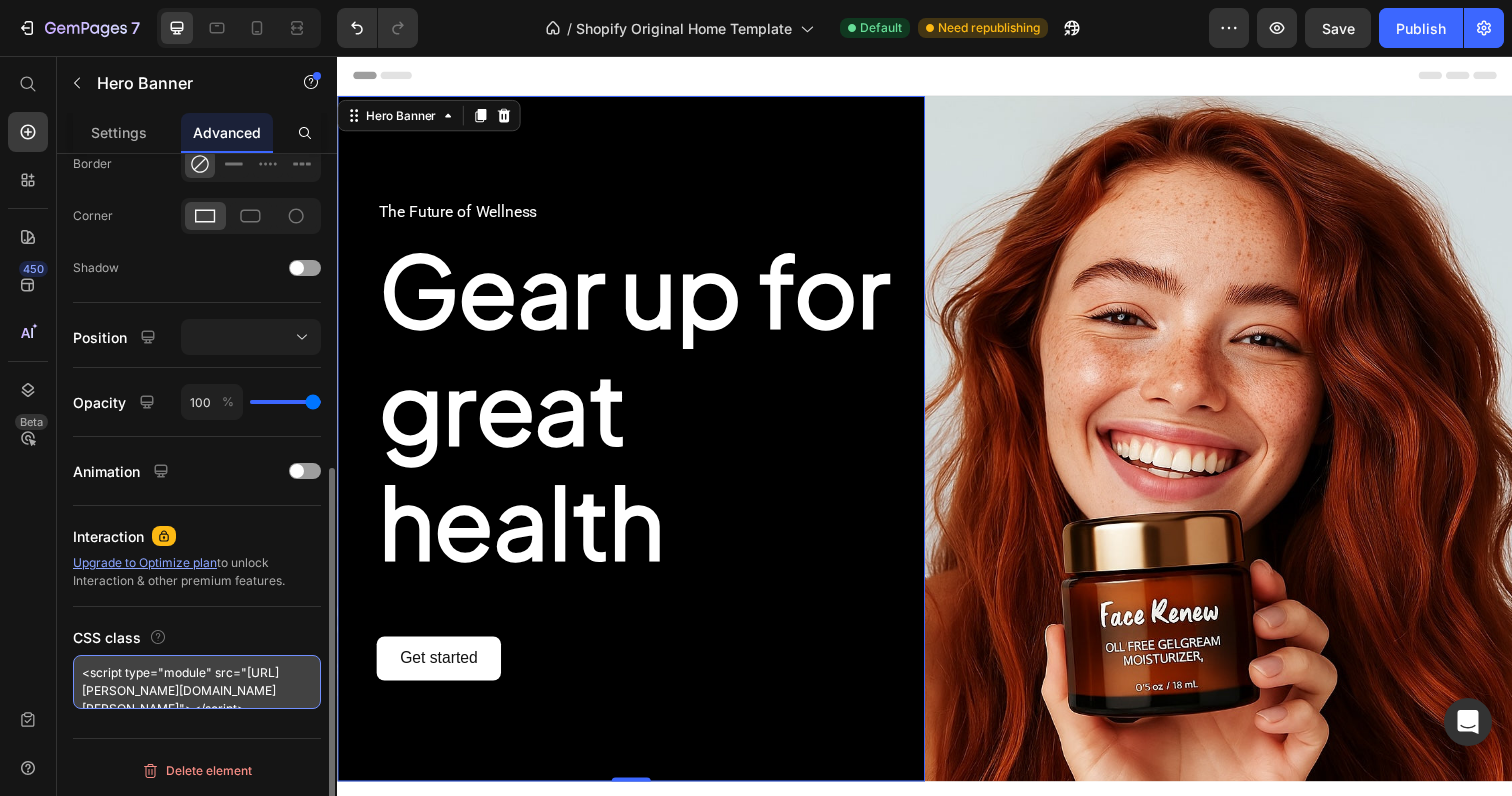 scroll, scrollTop: 116, scrollLeft: 0, axis: vertical 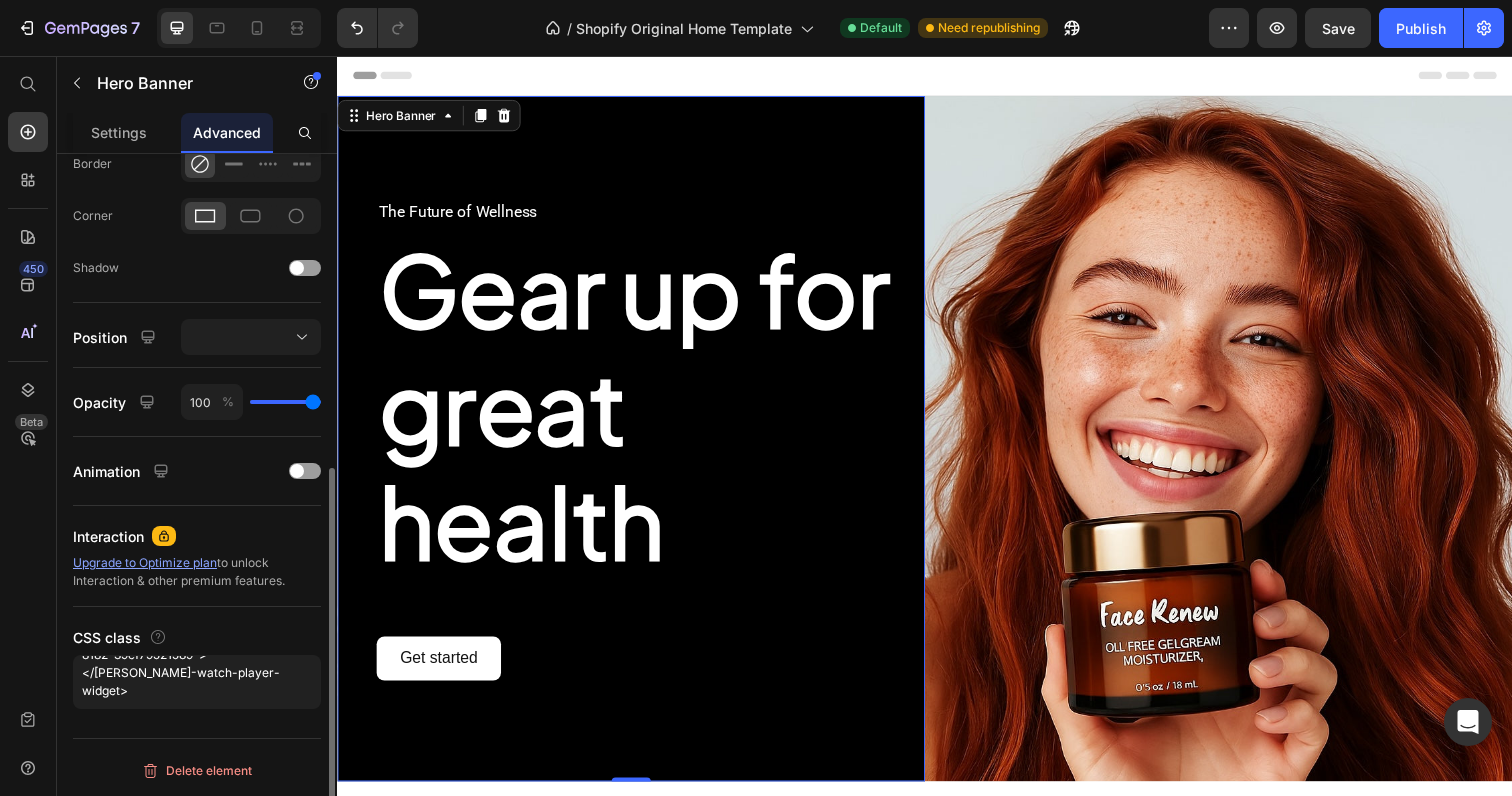 type on "<script type="module" src="https://vimmi-widgets.vimmi.net/watch-player-widget.js"></script>       <vimmi-watch-player-widget config="9c1a7280-bc73-4d3c-8182-39ef79521589"></vimmi-watch-player-widget>" 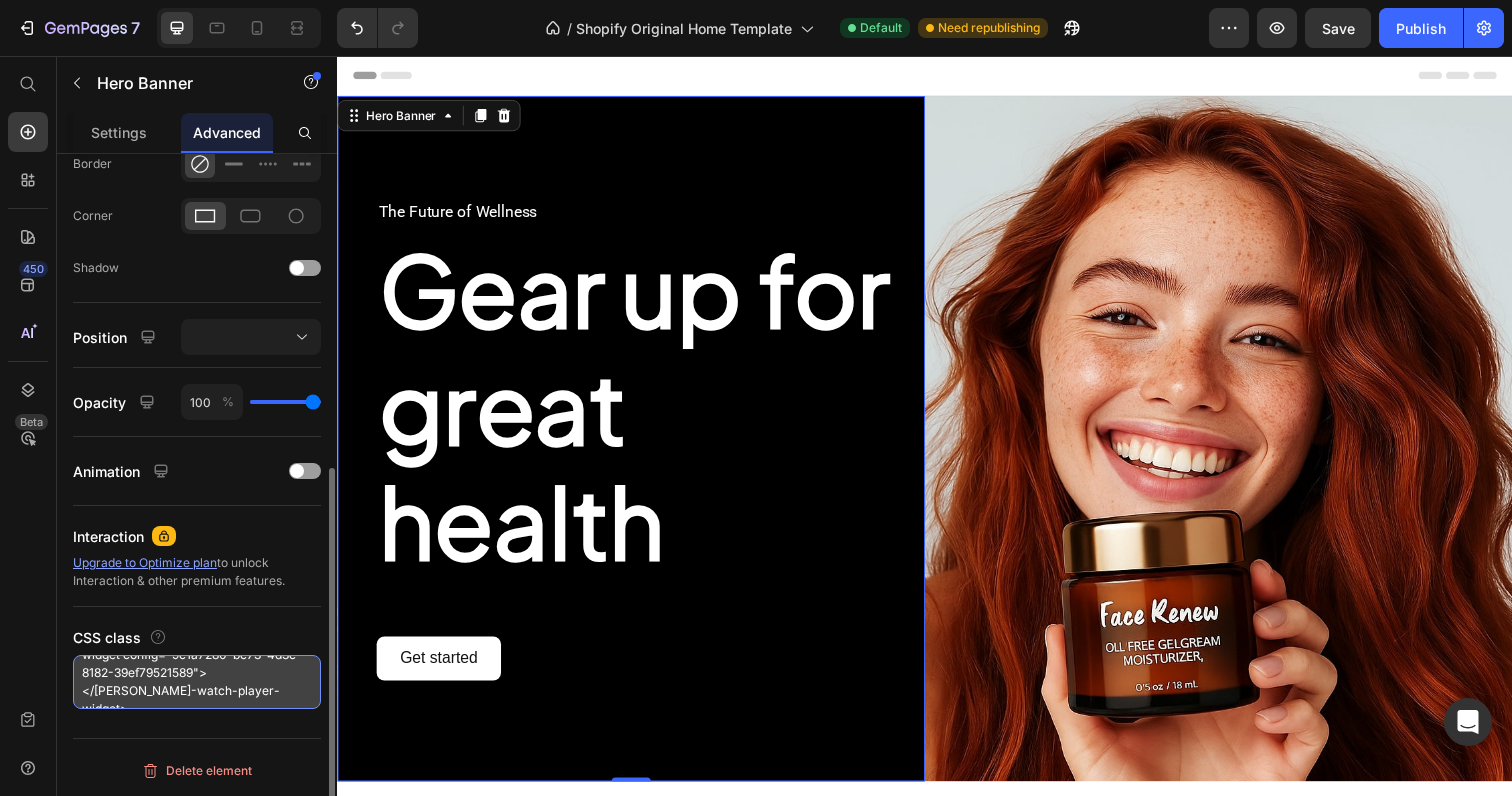 click on "<script type="module" src="https://vimmi-widgets.vimmi.net/watch-player-widget.js"></script>       <vimmi-watch-player-widget config="9c1a7280-bc73-4d3c-8182-39ef79521589"></vimmi-watch-player-widget>" at bounding box center (197, 682) 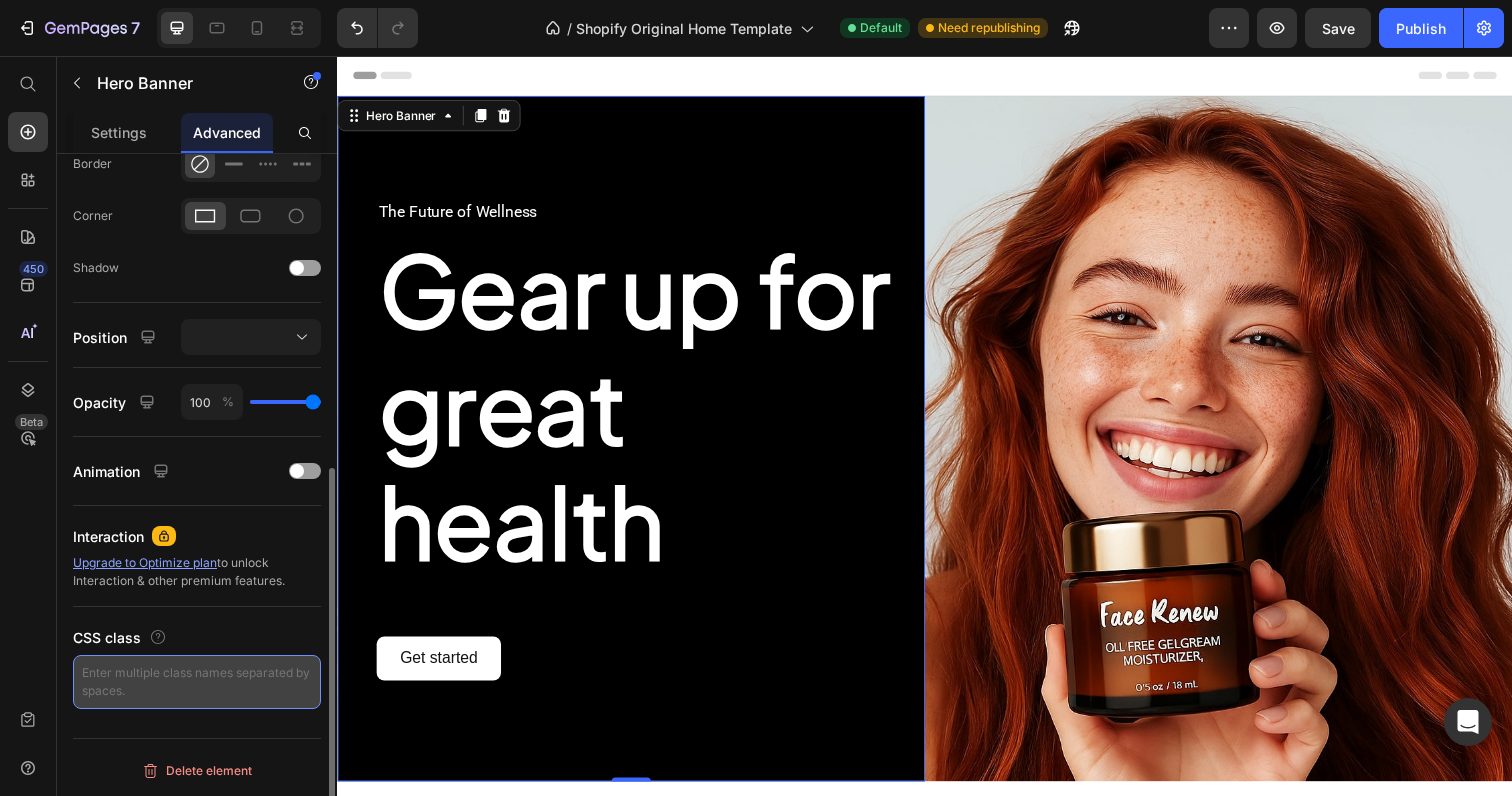 scroll, scrollTop: 0, scrollLeft: 0, axis: both 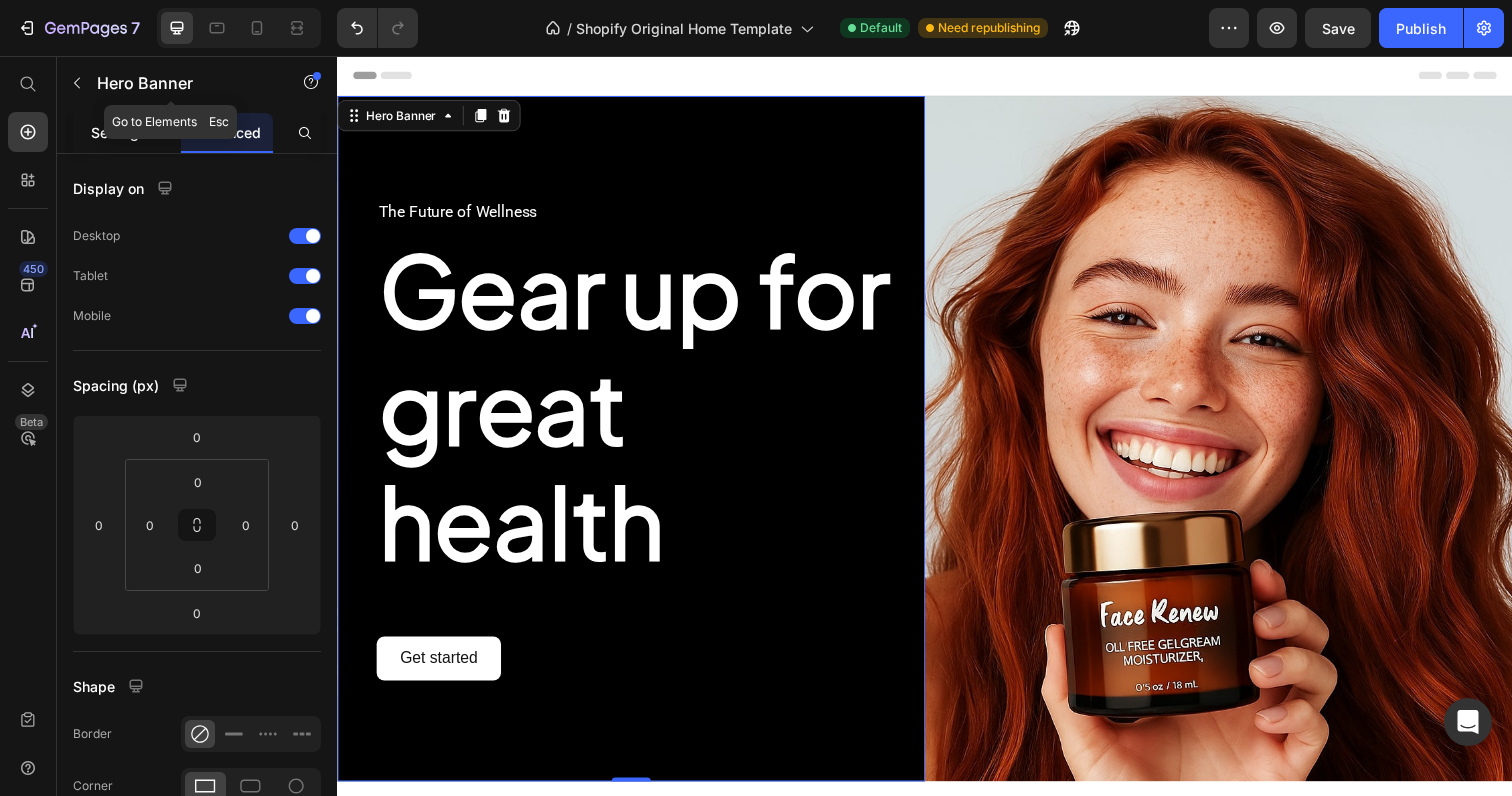 type 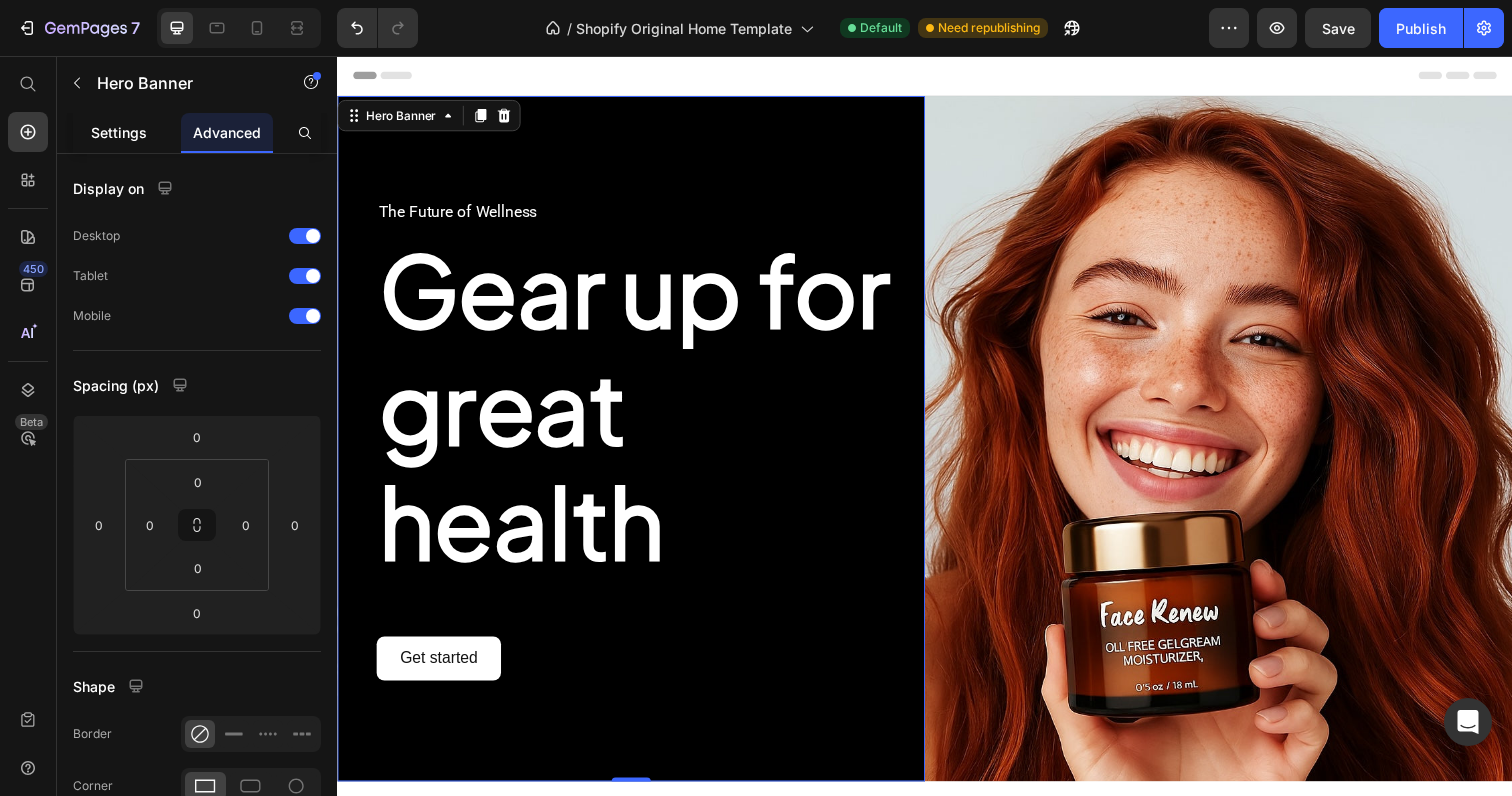 click on "Settings" at bounding box center (119, 132) 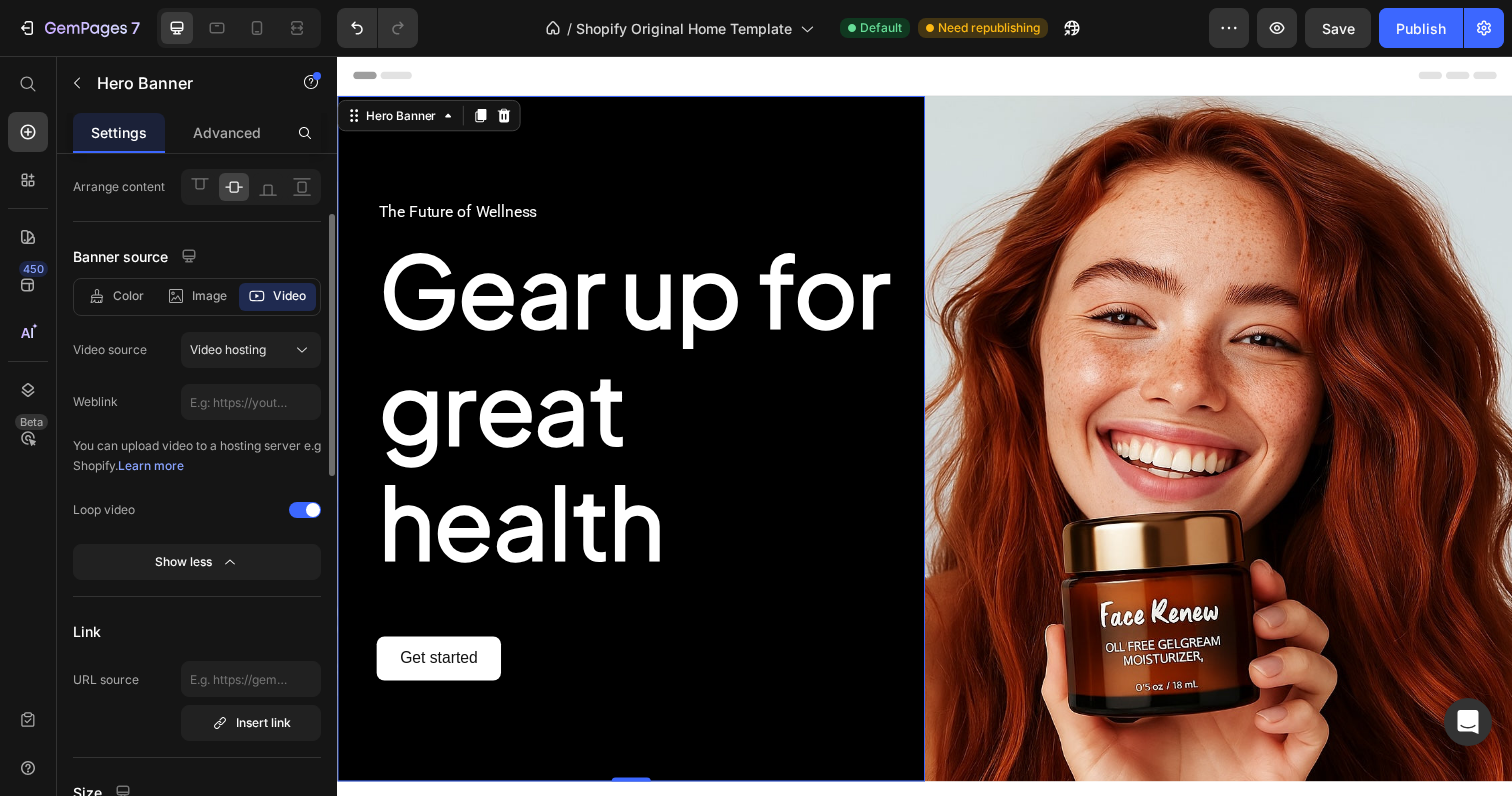 scroll, scrollTop: 284, scrollLeft: 0, axis: vertical 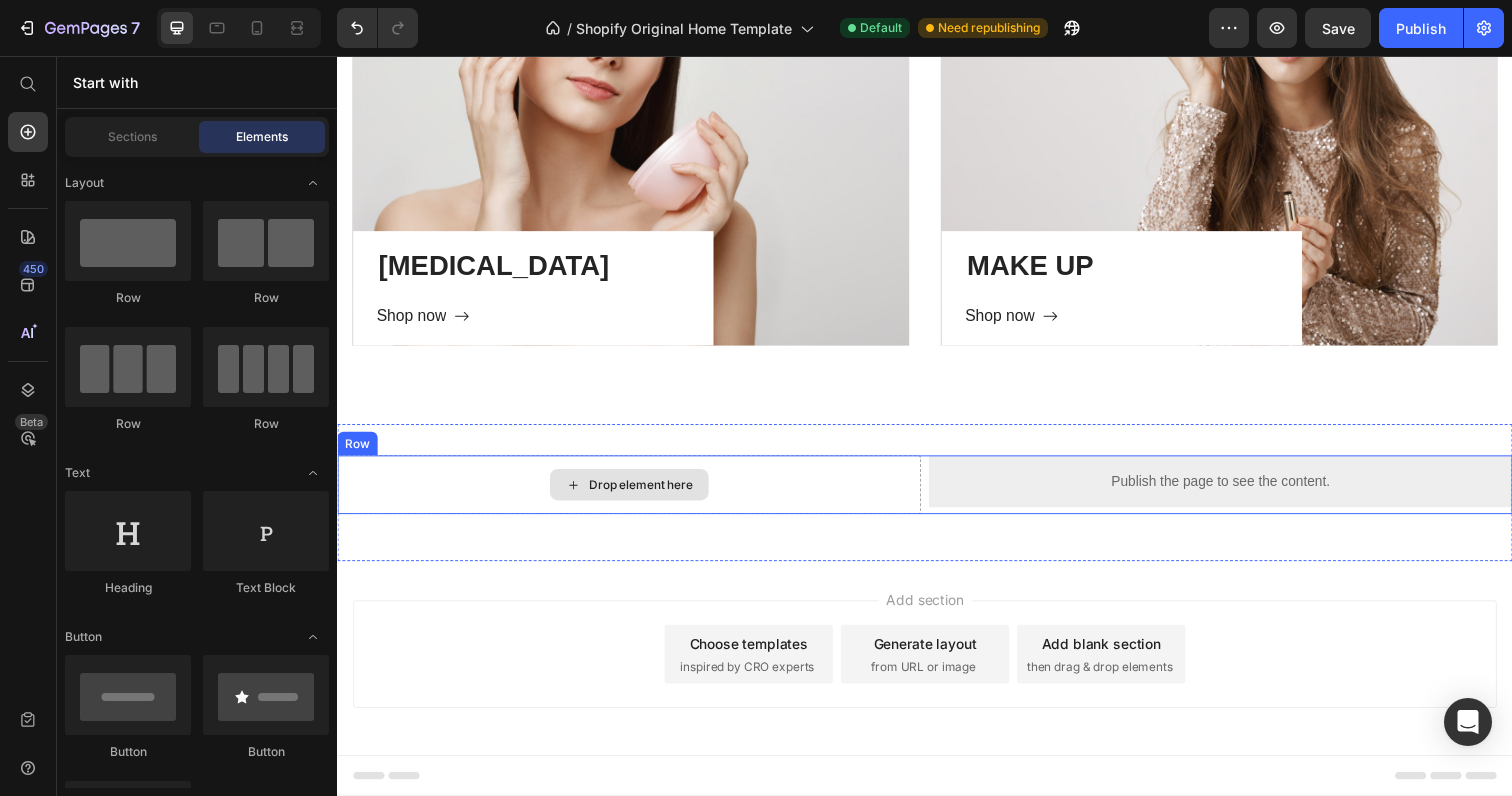 click on "Drop element here" at bounding box center (647, 494) 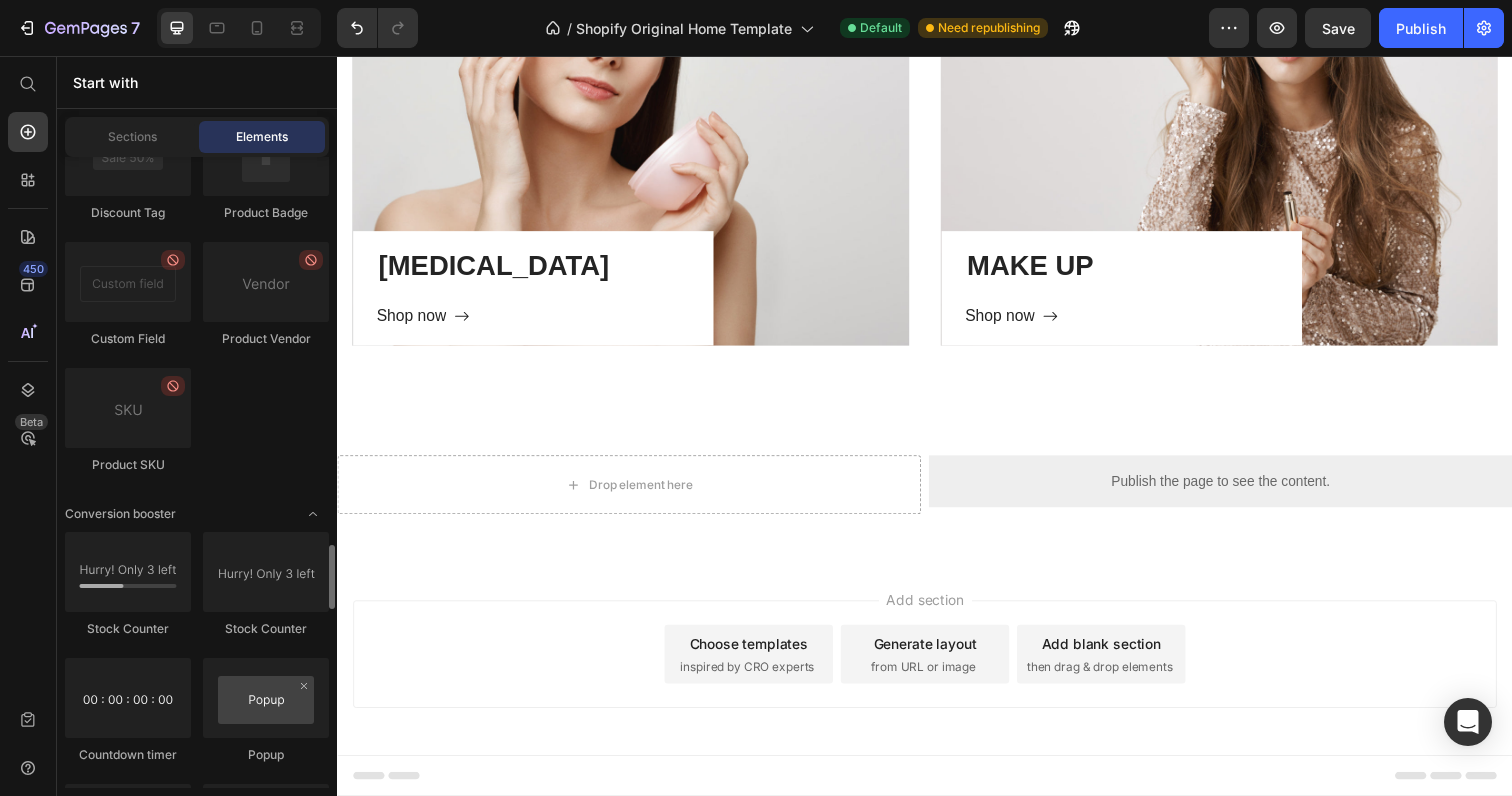 scroll, scrollTop: 3905, scrollLeft: 0, axis: vertical 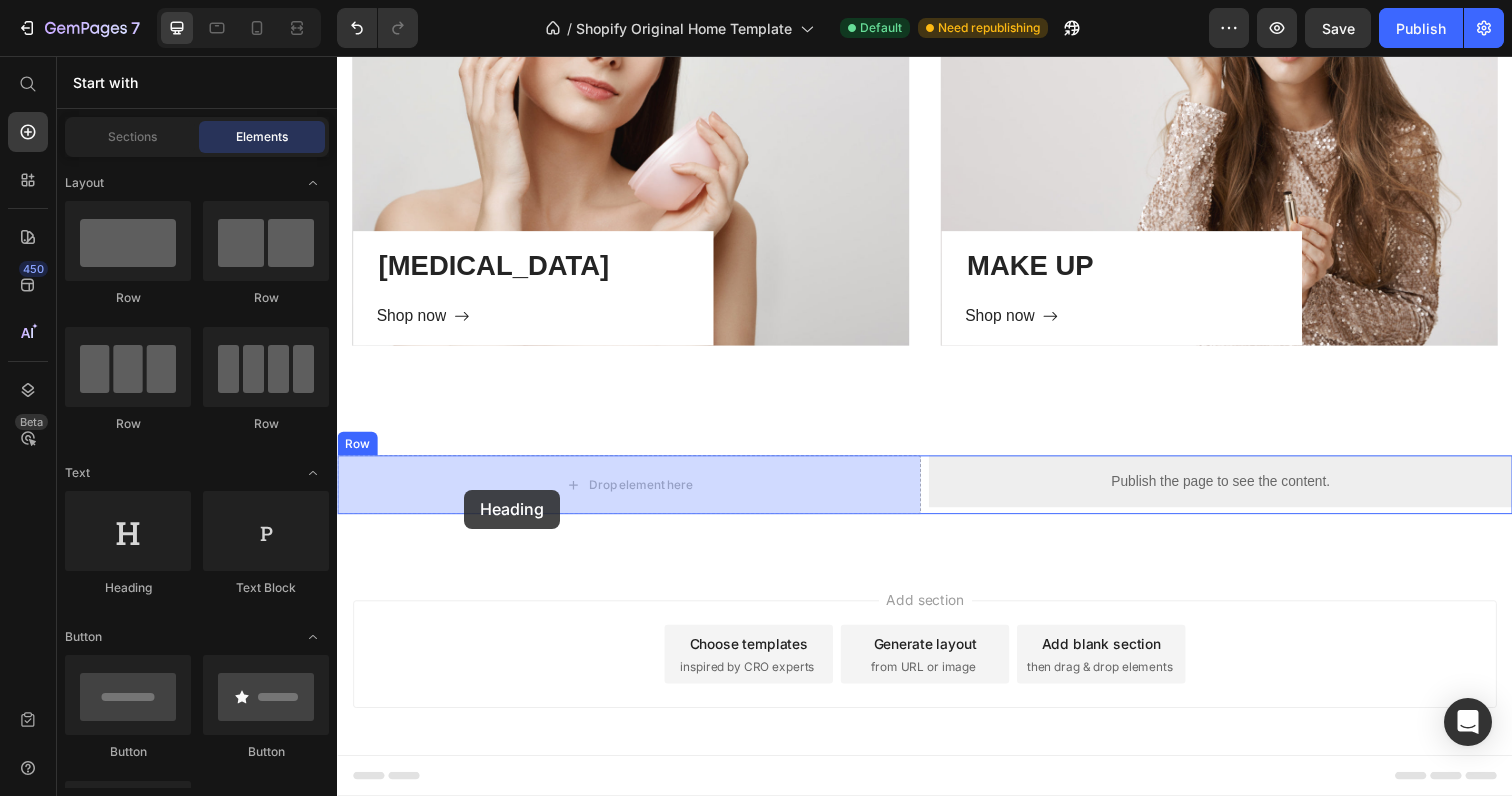 drag, startPoint x: 443, startPoint y: 571, endPoint x: 464, endPoint y: 499, distance: 75 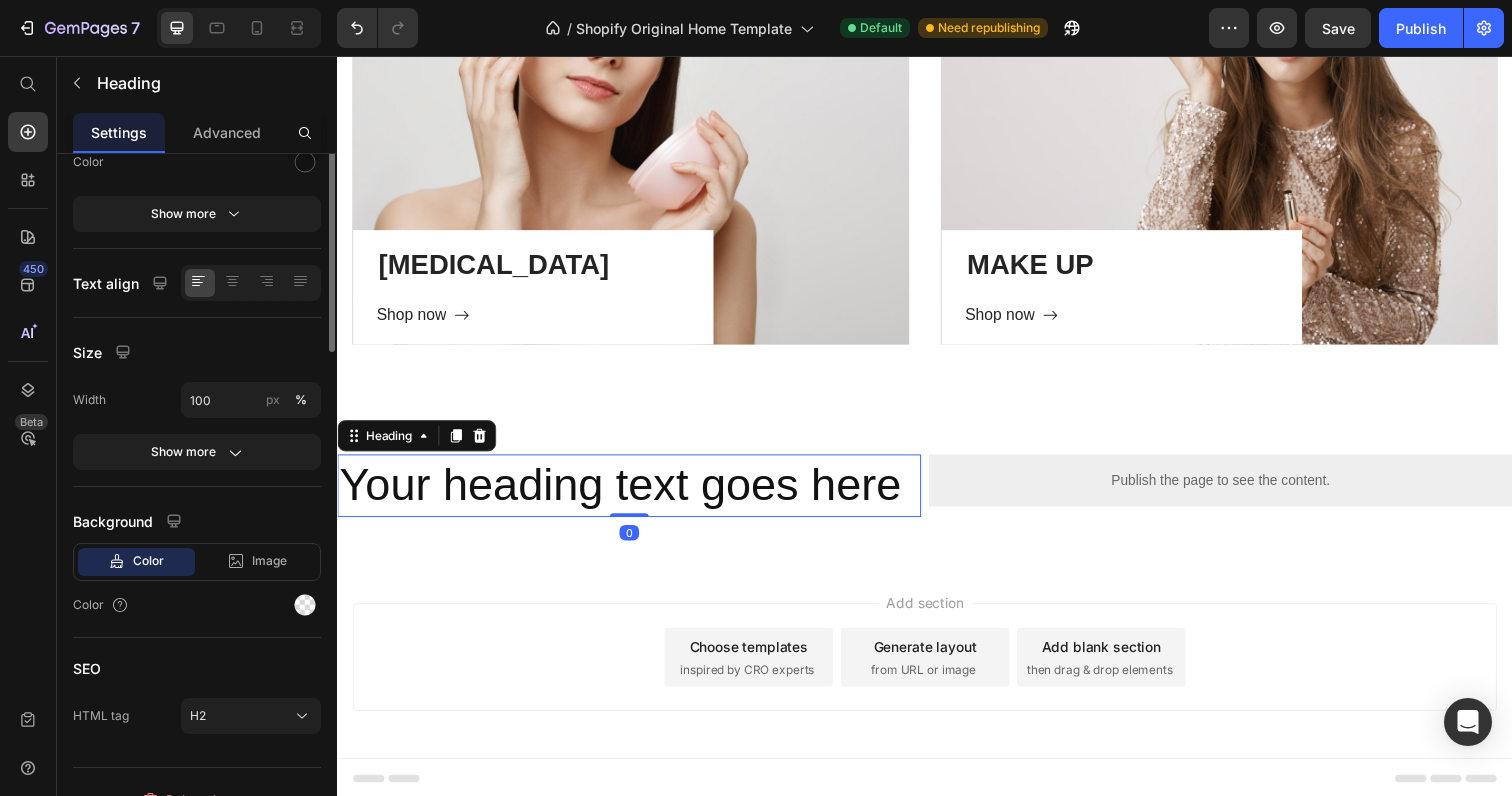 scroll, scrollTop: 0, scrollLeft: 0, axis: both 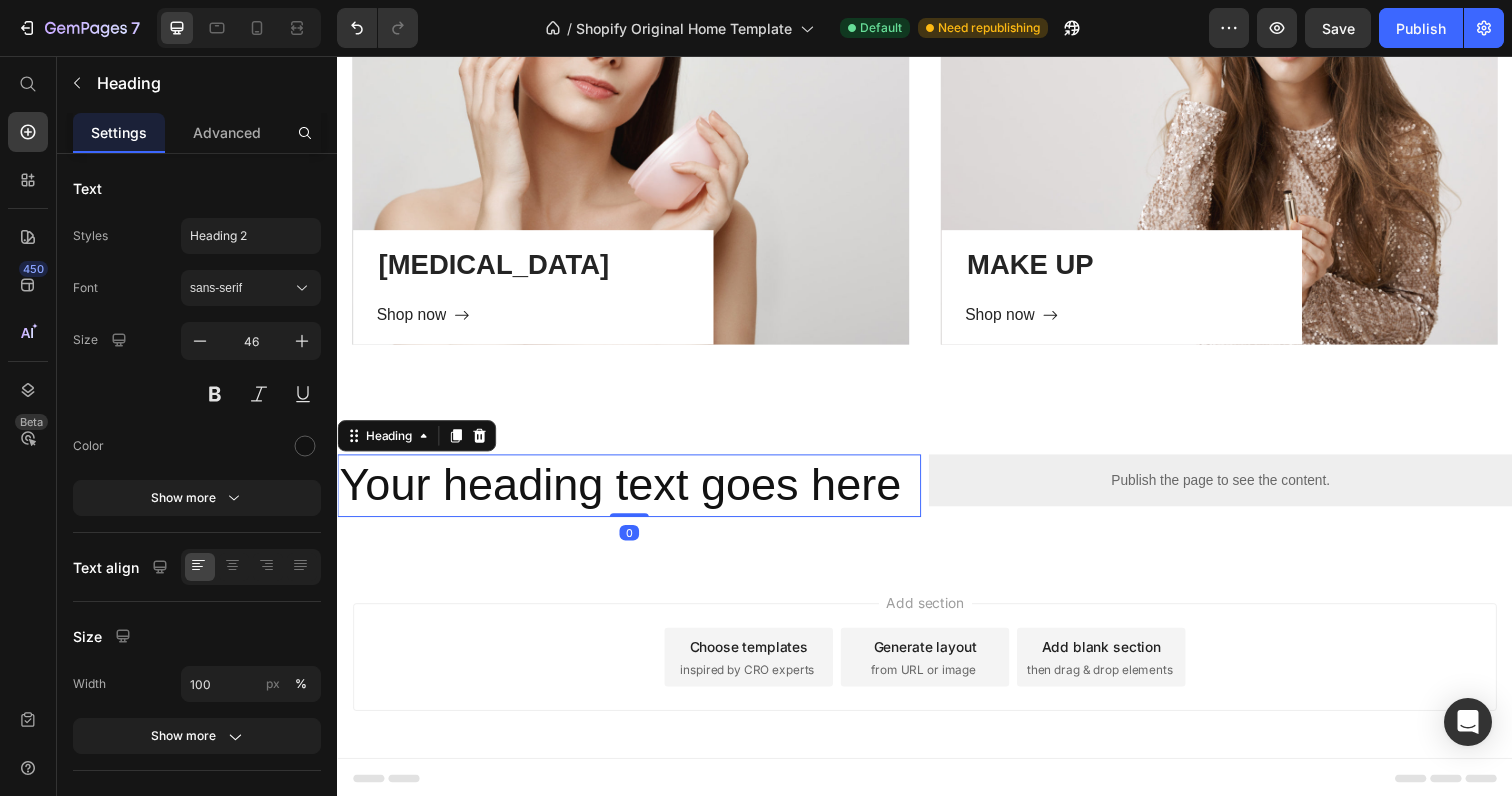 click on "Your heading text goes here" at bounding box center [635, 495] 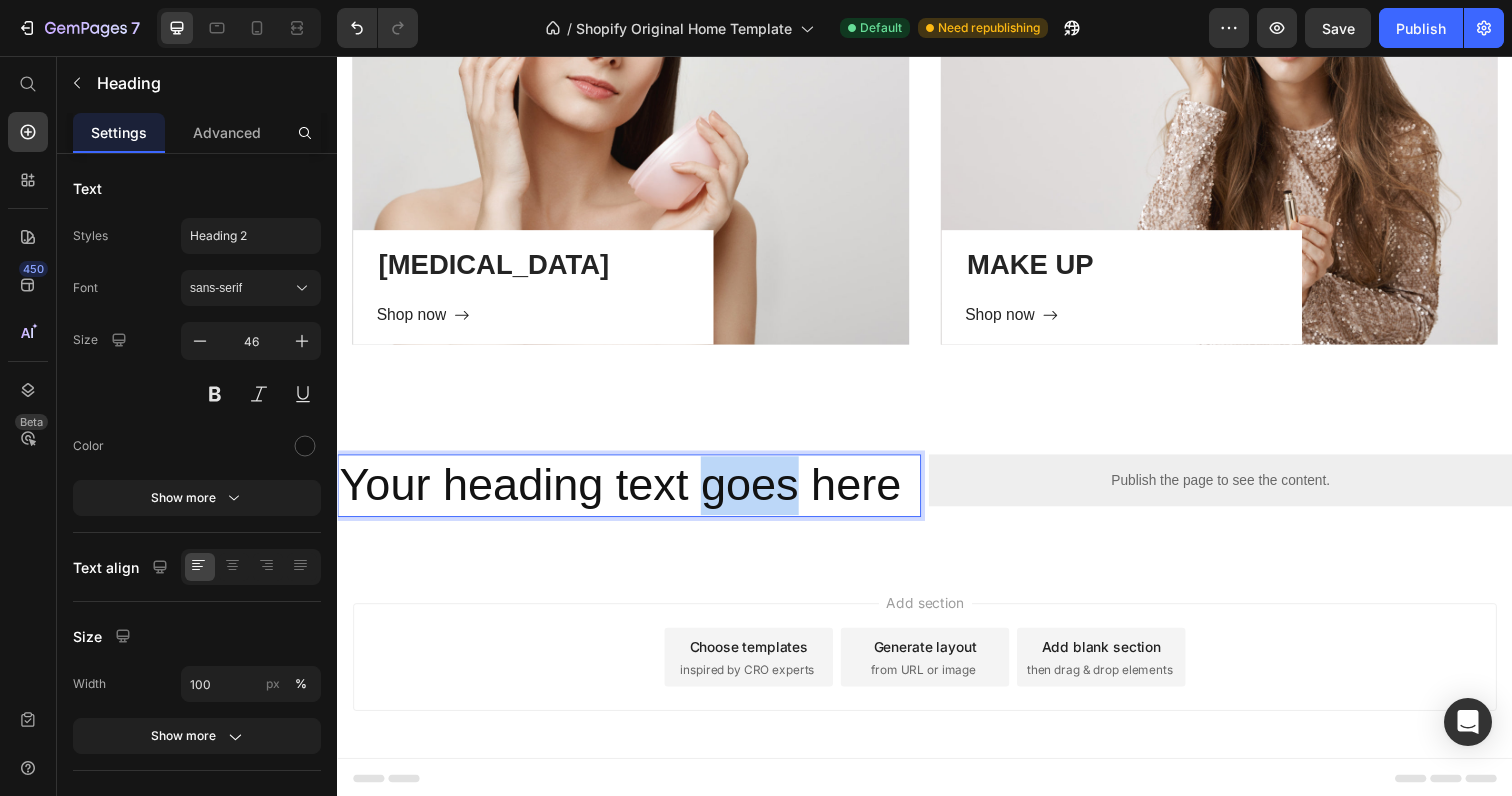 click on "Your heading text goes here" at bounding box center (635, 495) 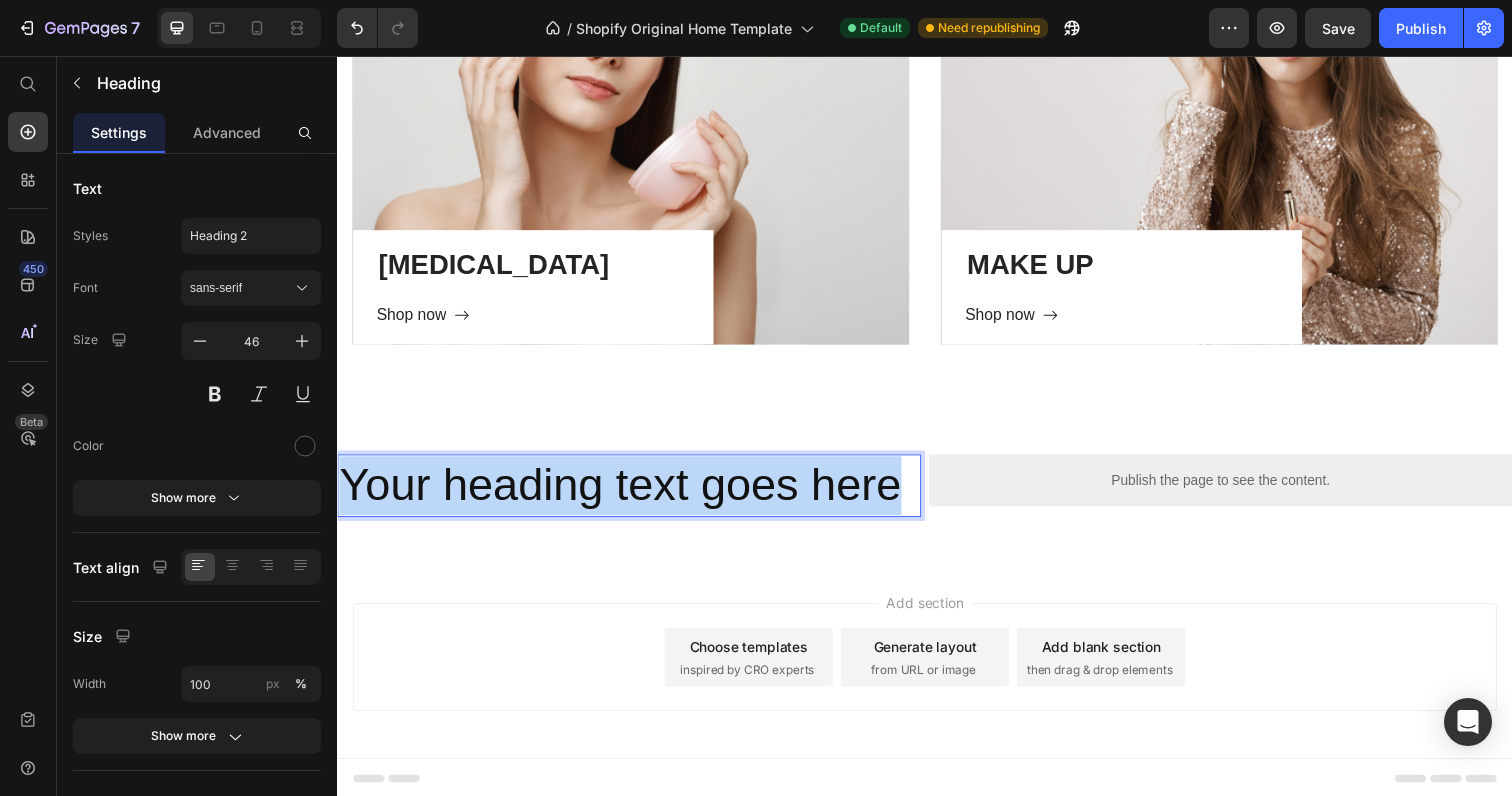 click on "Your heading text goes here" at bounding box center [635, 495] 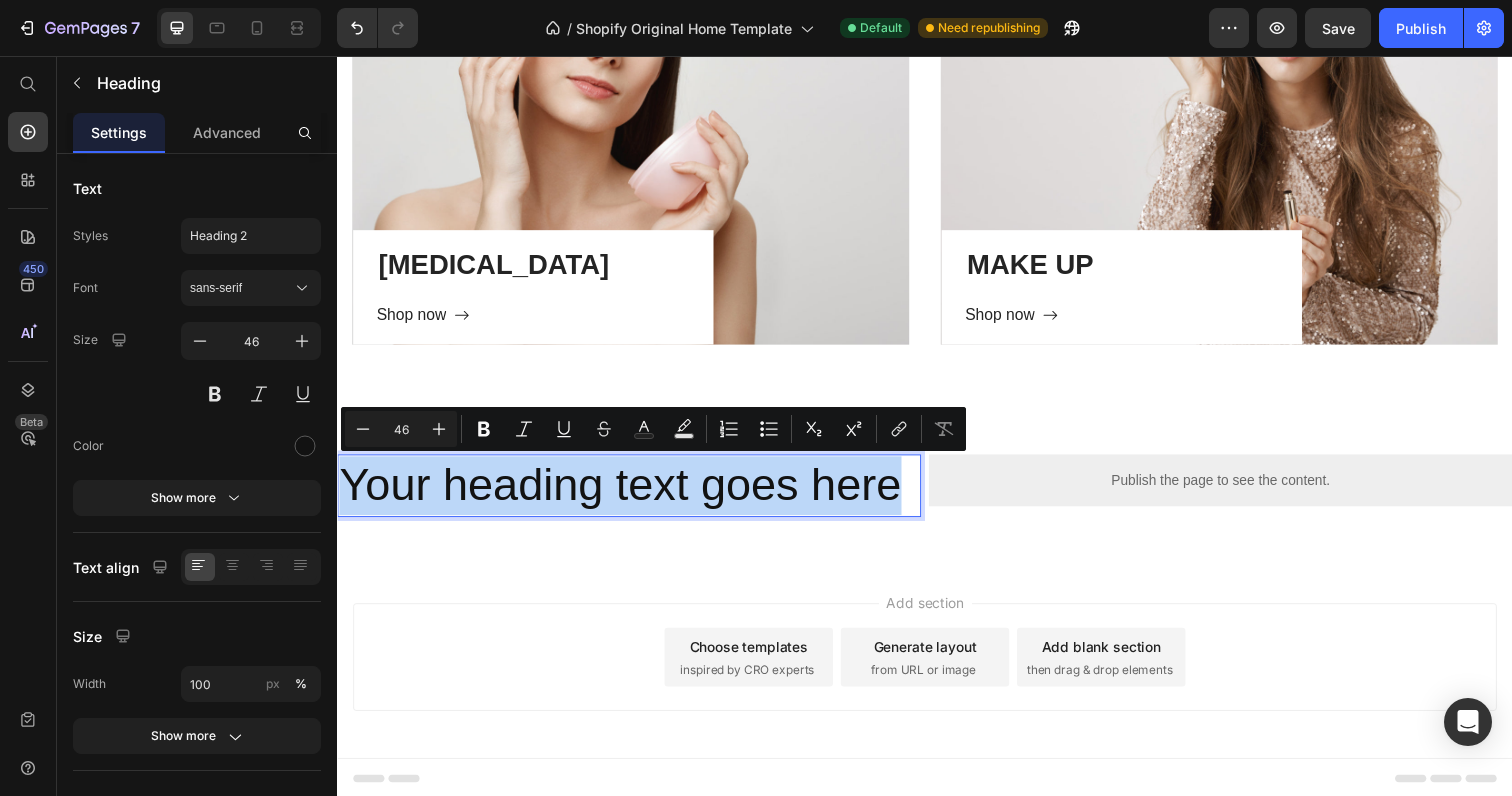 scroll, scrollTop: 1128, scrollLeft: 0, axis: vertical 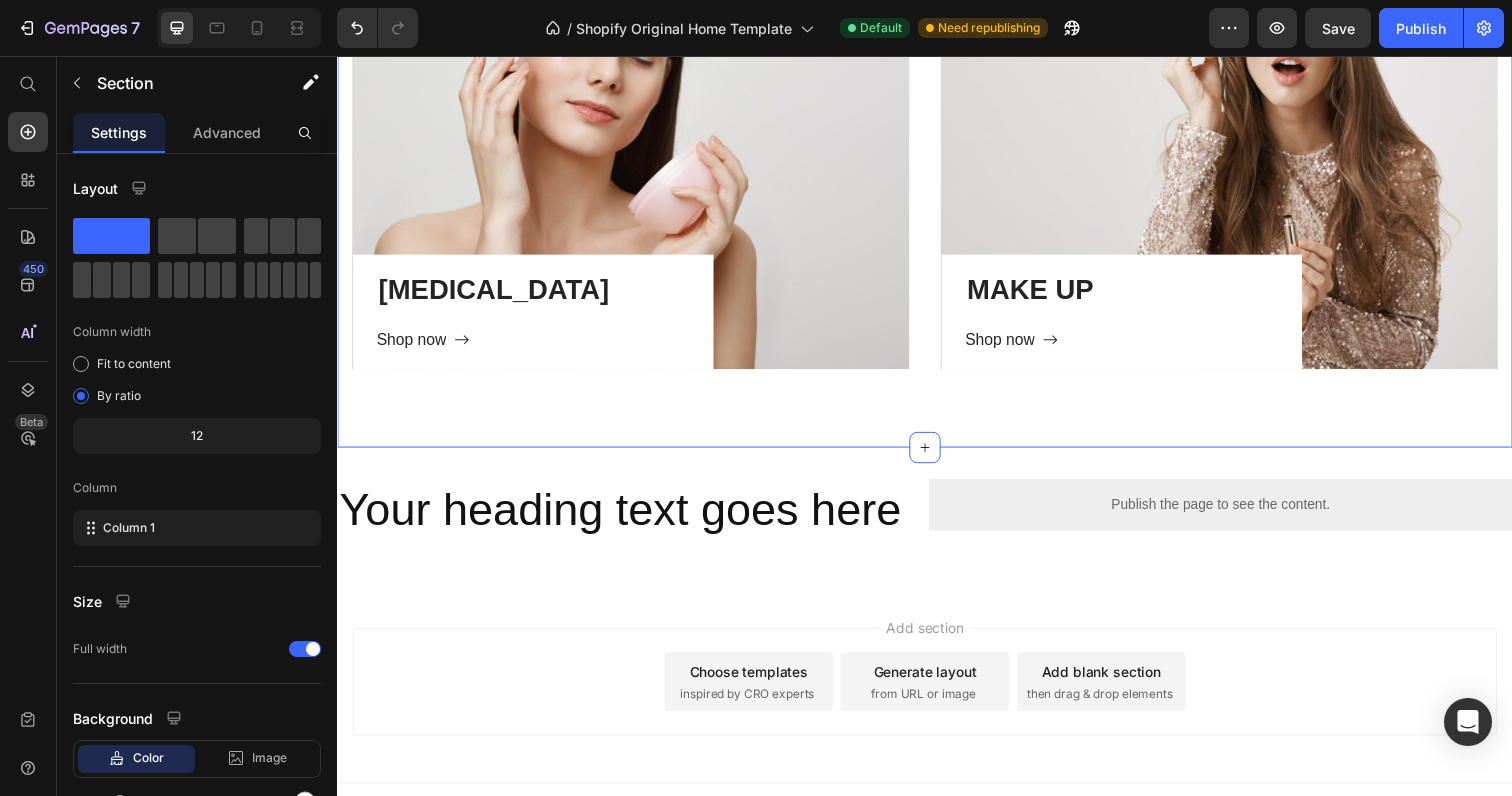 click on "Categories Heading Experience our prestigious after-sales service Text block Row SKIN CARE Heading
Shop now Button Row Hero Banner MAKE UP Heading
Shop now Button Row Hero Banner Row Section 2   You can create reusable sections Create Theme Section AI Content Write with GemAI What would you like to describe here? Tone and Voice Persuasive Product Getting products... Show more Generate" at bounding box center [937, 62] 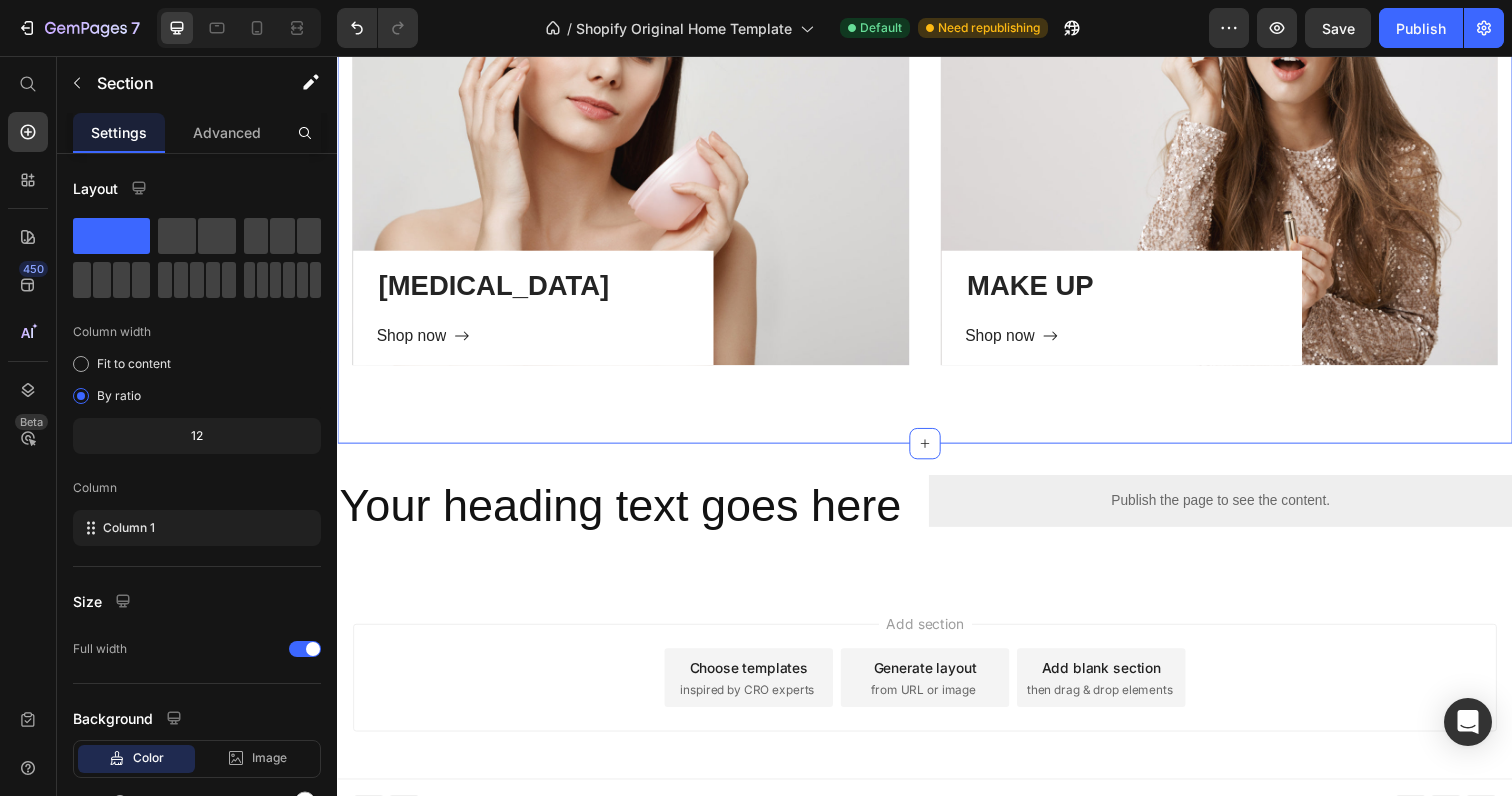 scroll, scrollTop: 1156, scrollLeft: 0, axis: vertical 